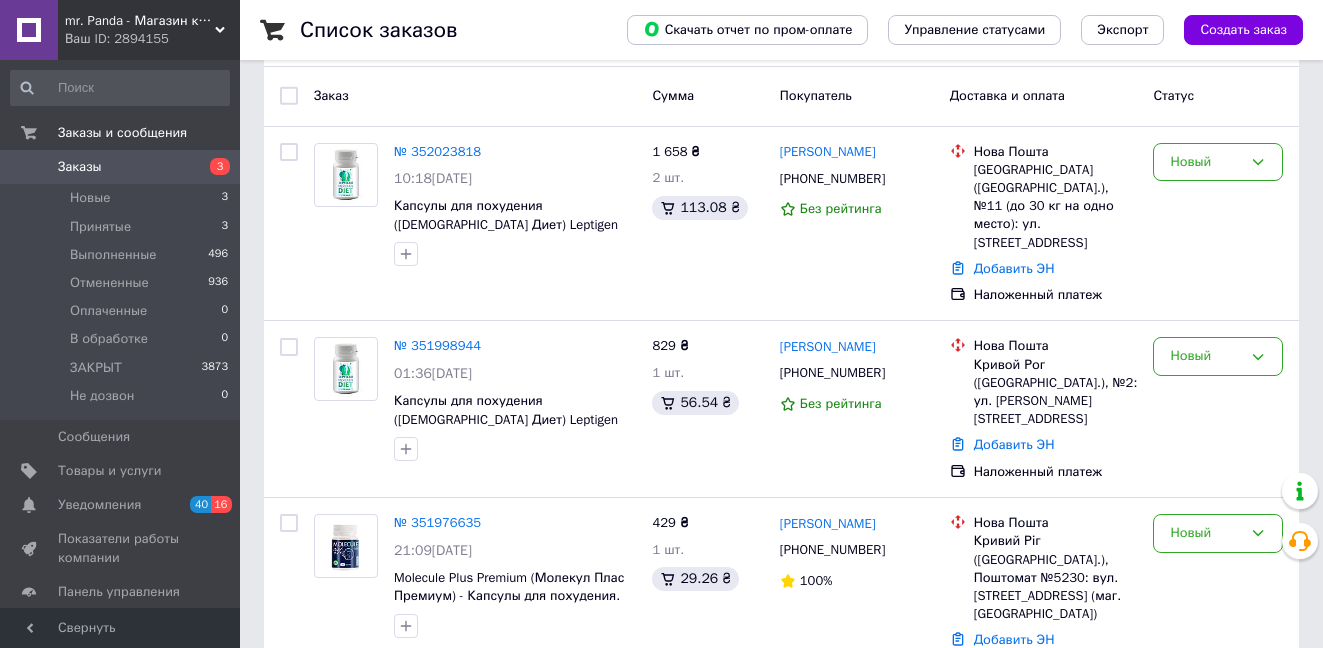 scroll, scrollTop: 90, scrollLeft: 0, axis: vertical 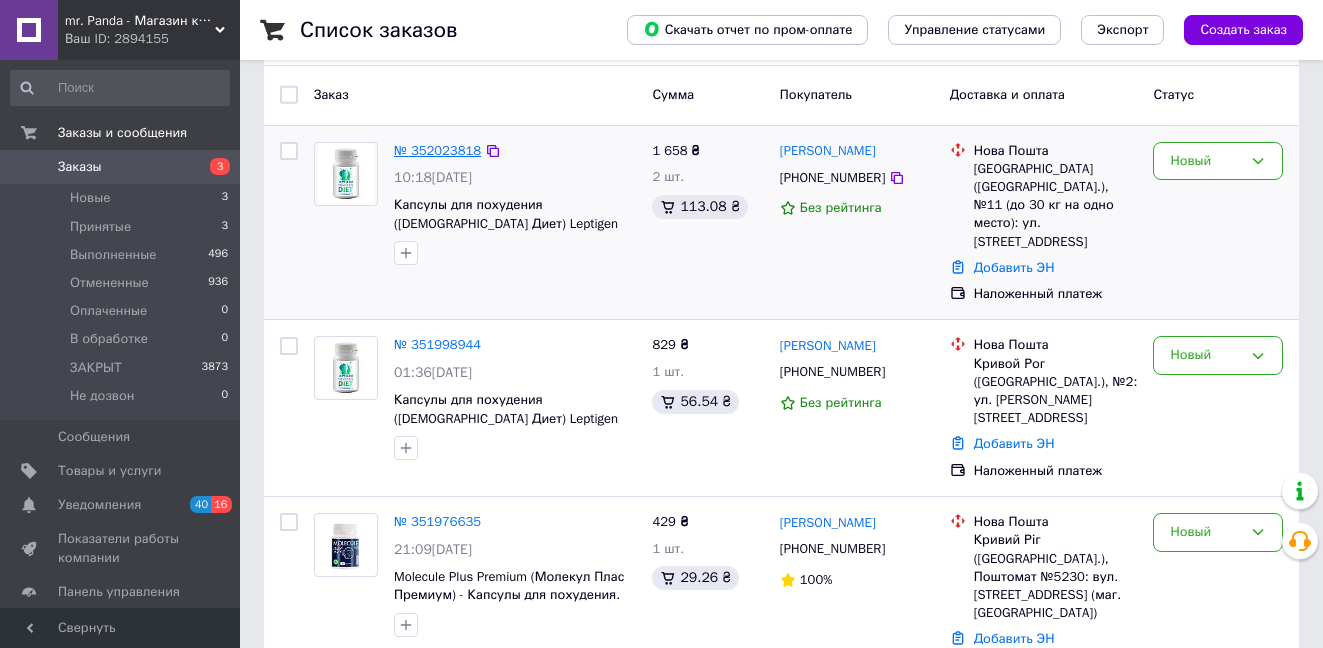 click on "№ 352023818" at bounding box center [437, 150] 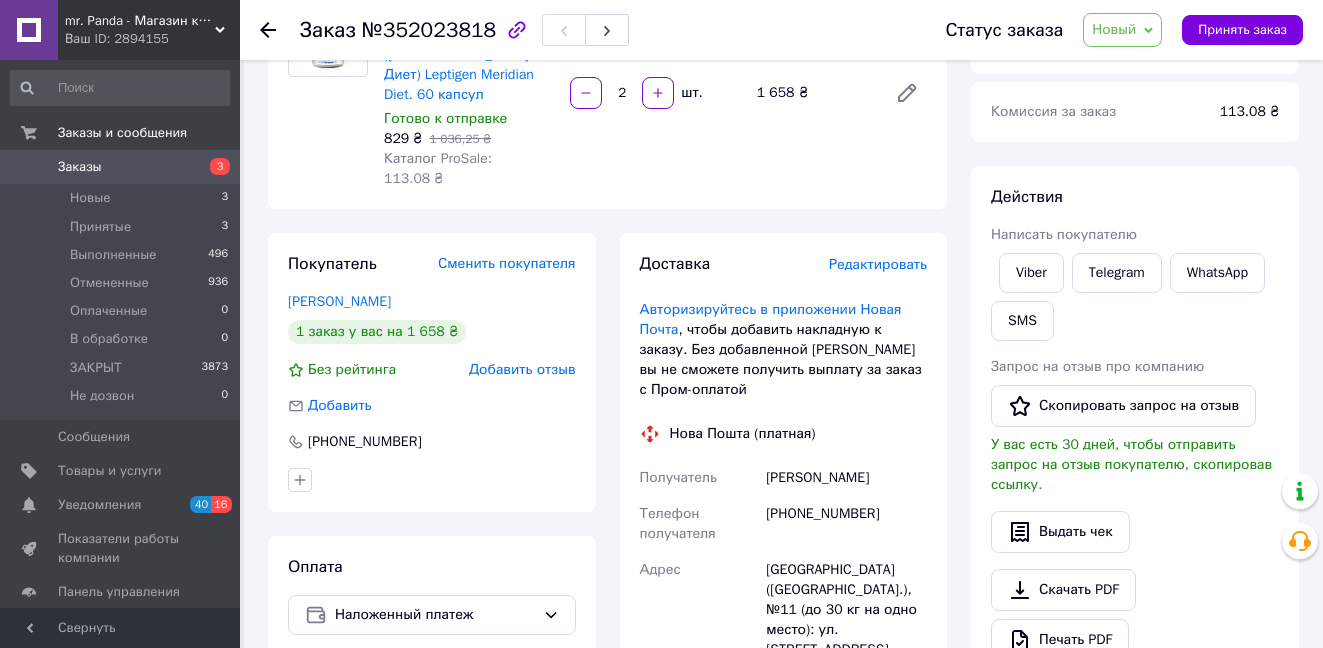 scroll, scrollTop: 249, scrollLeft: 0, axis: vertical 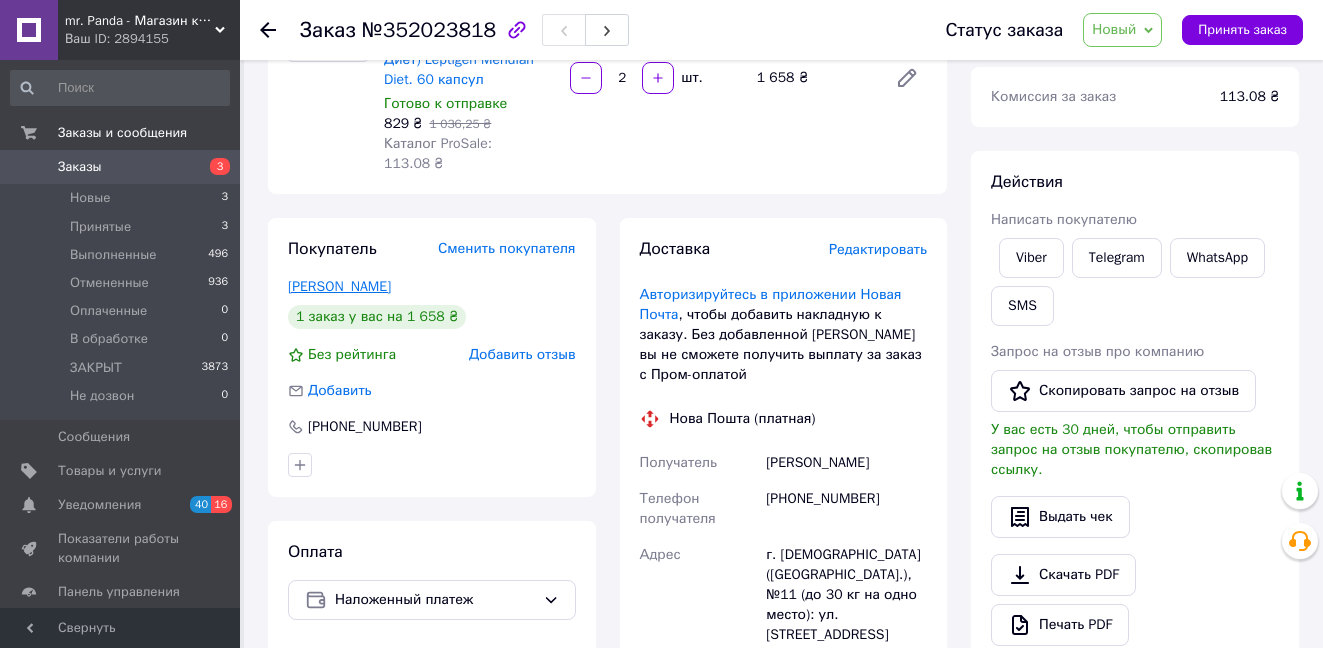 click on "[PERSON_NAME]" at bounding box center [339, 286] 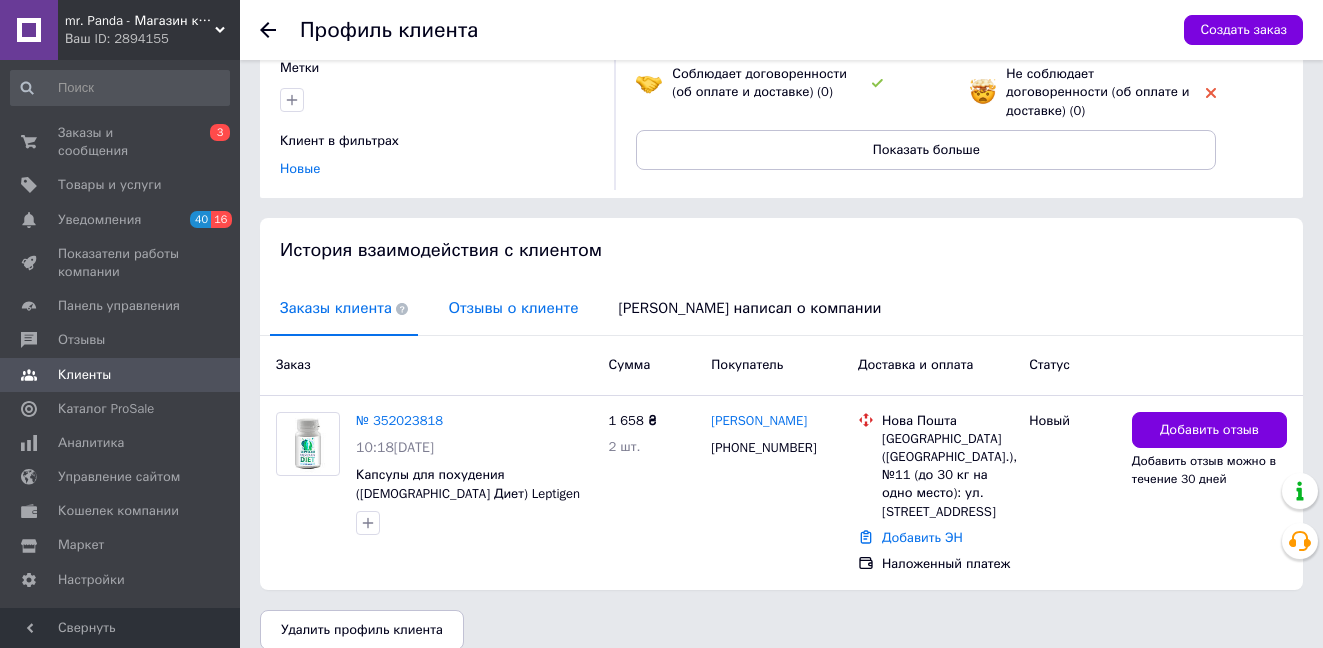 click on "Отзывы о клиенте" at bounding box center [513, 308] 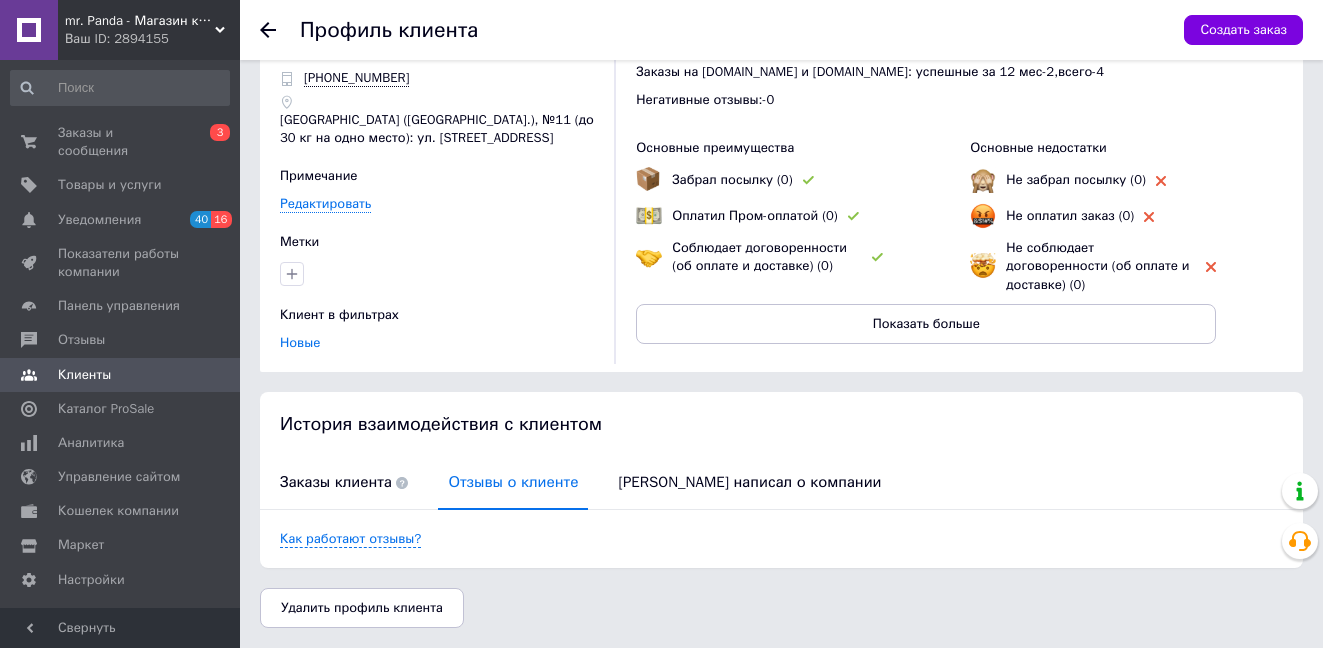 scroll, scrollTop: 71, scrollLeft: 0, axis: vertical 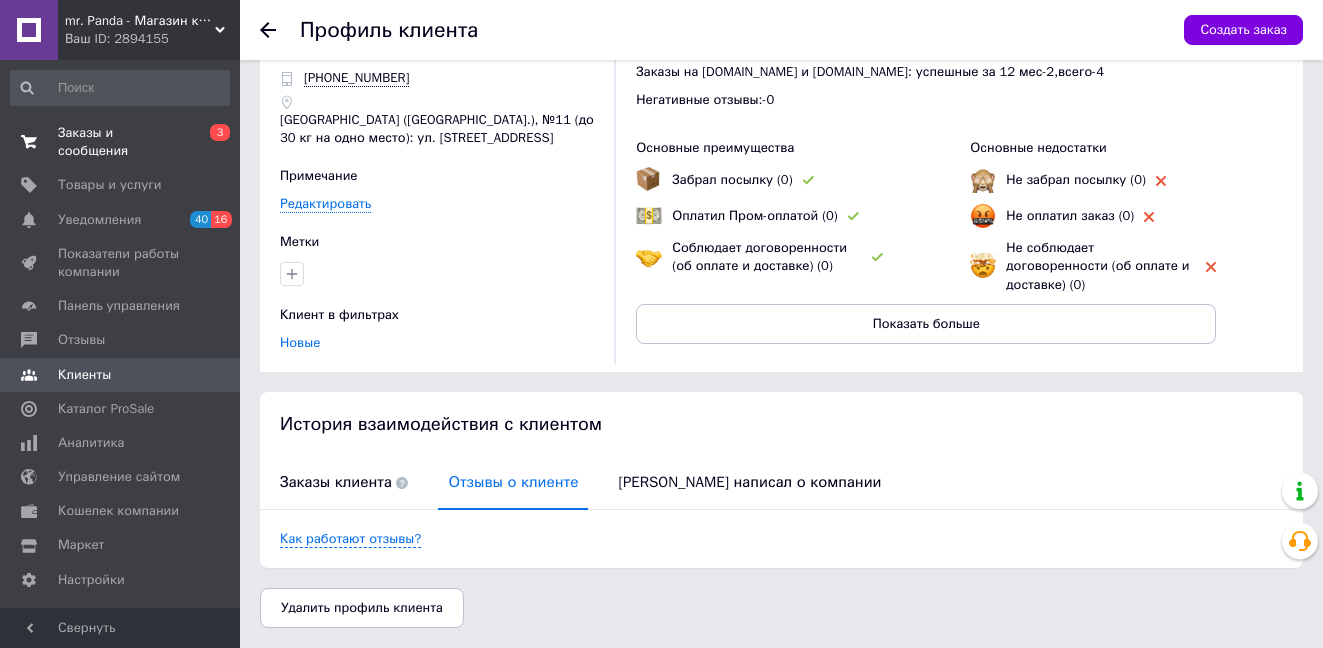 click on "Заказы и сообщения" at bounding box center (121, 142) 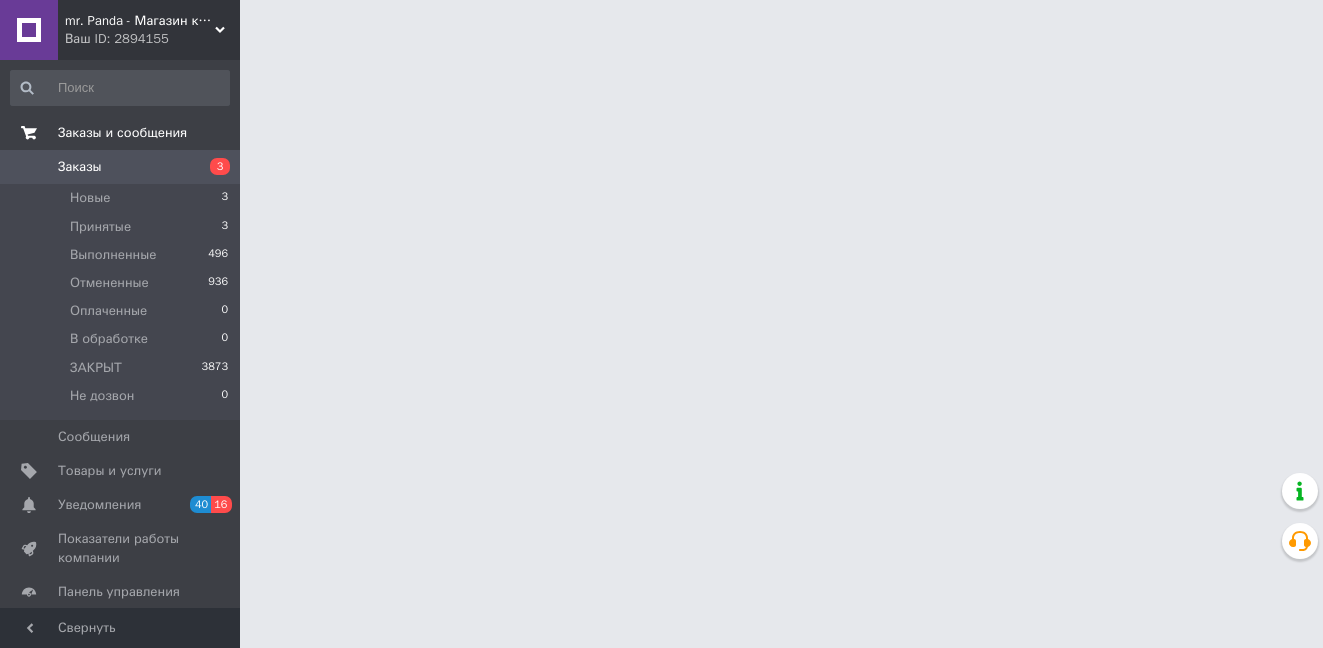 scroll, scrollTop: 0, scrollLeft: 0, axis: both 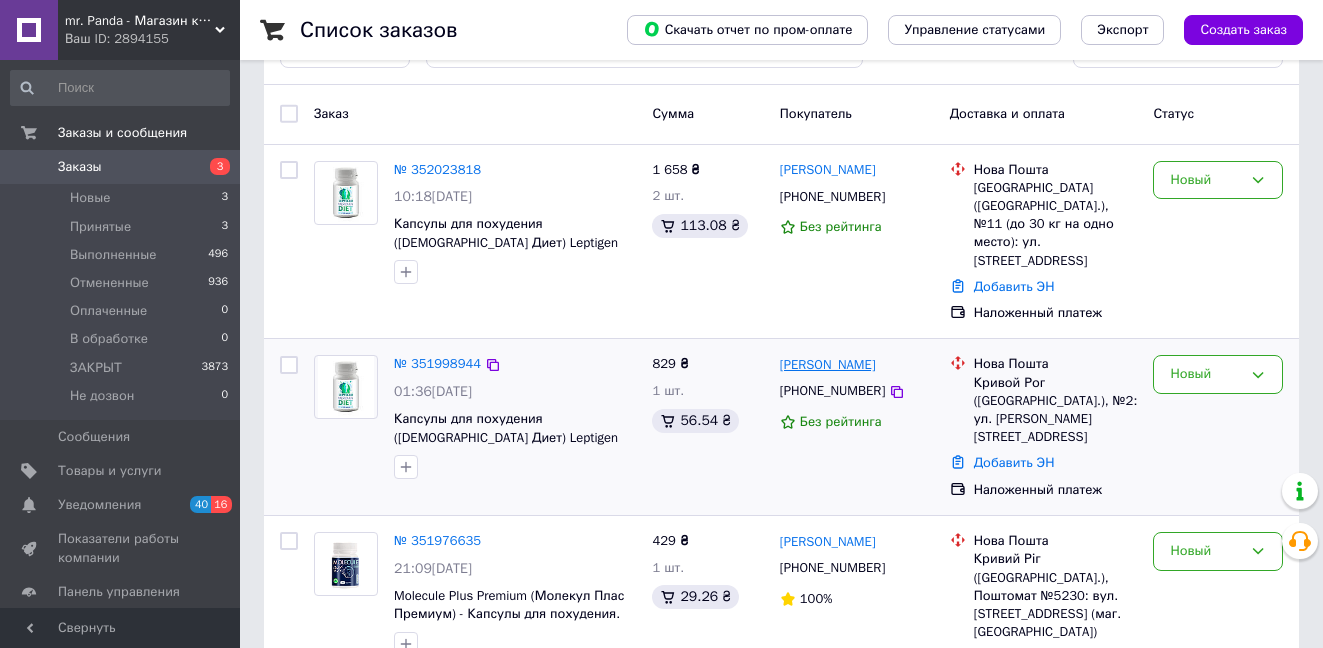 click on "[PERSON_NAME]" at bounding box center (828, 365) 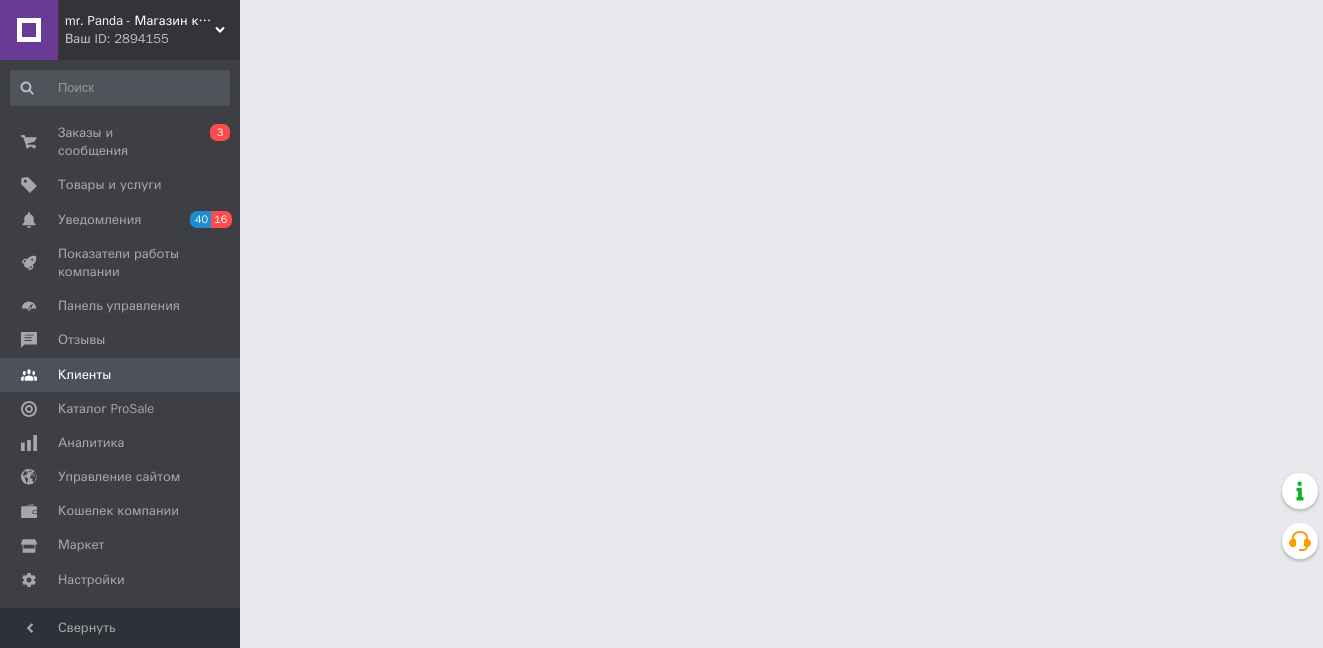 scroll, scrollTop: 0, scrollLeft: 0, axis: both 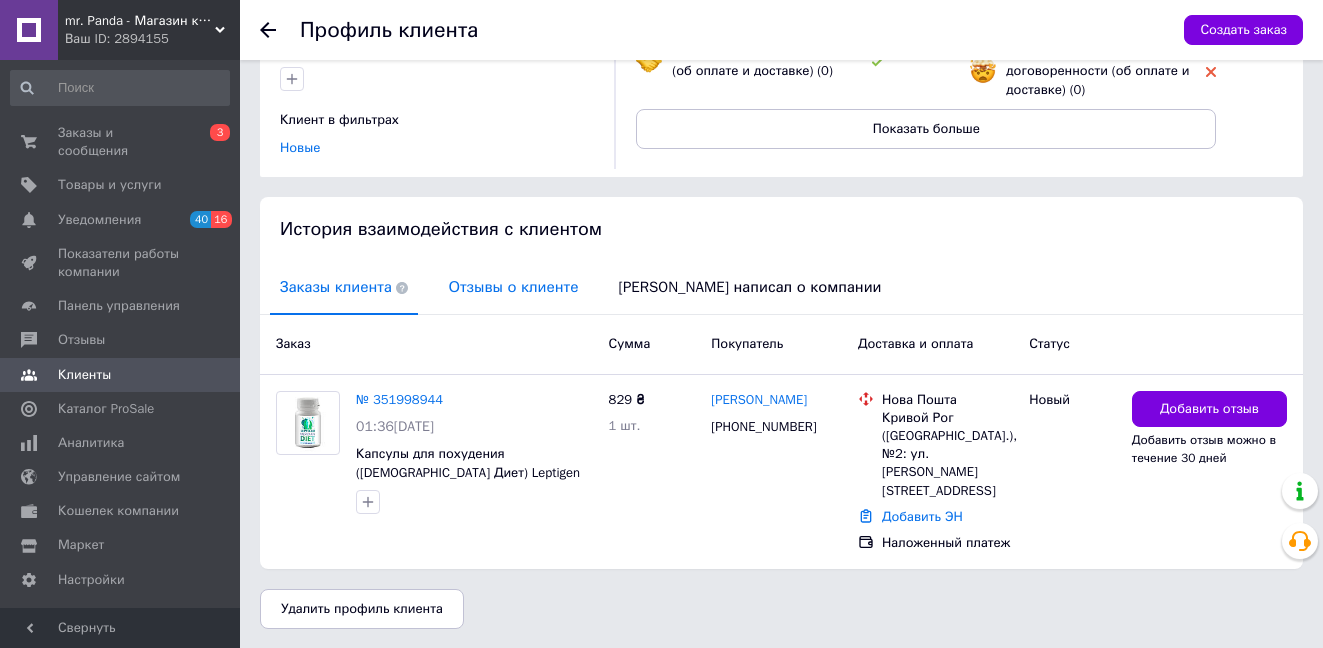 click on "Отзывы о клиенте" at bounding box center (513, 287) 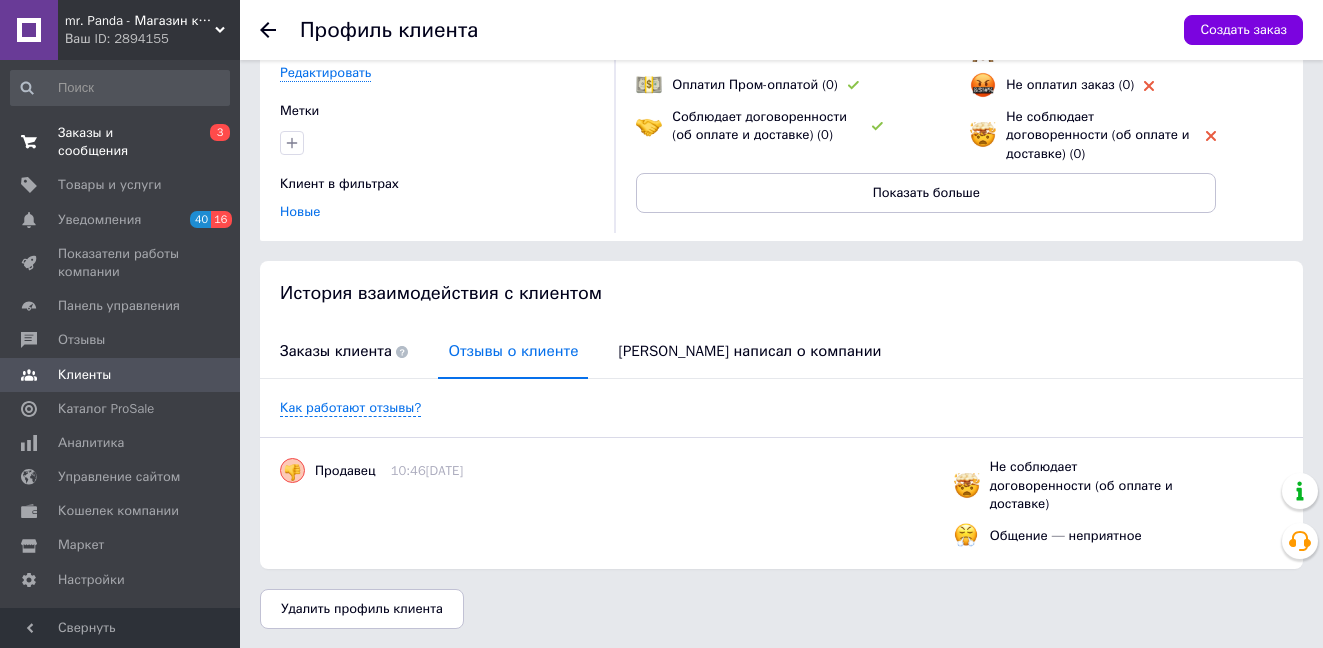 click on "Заказы и сообщения" at bounding box center (121, 142) 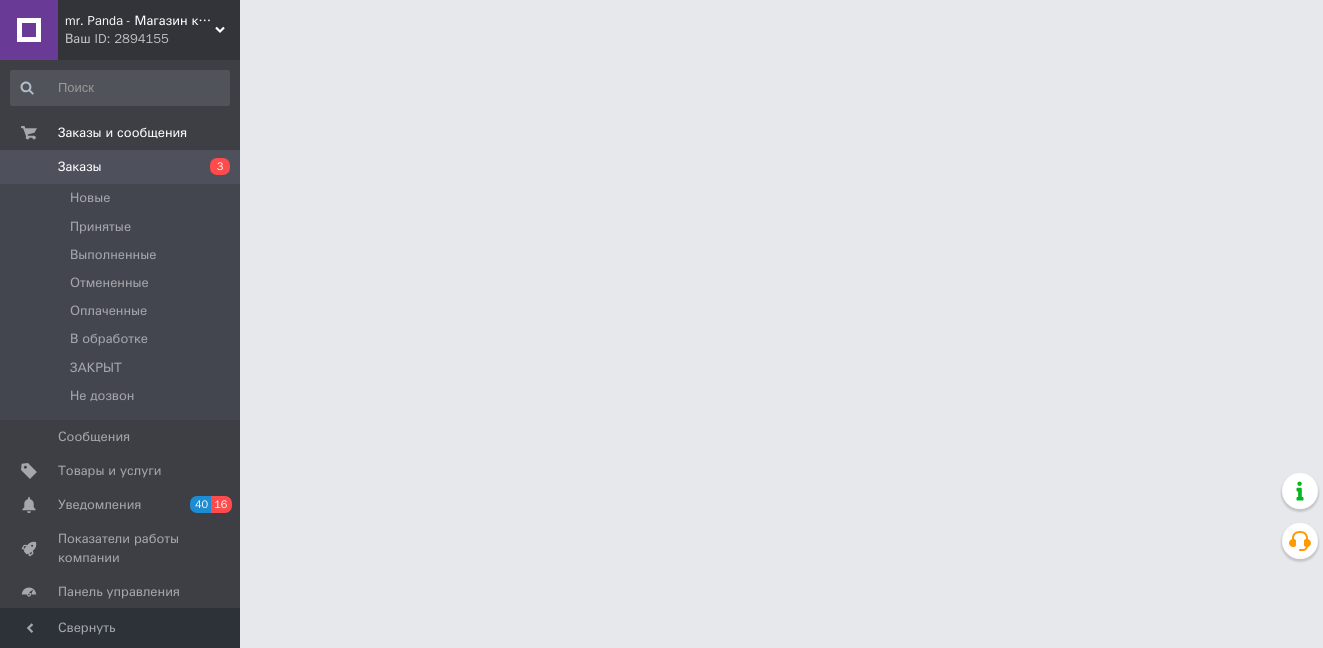 scroll, scrollTop: 0, scrollLeft: 0, axis: both 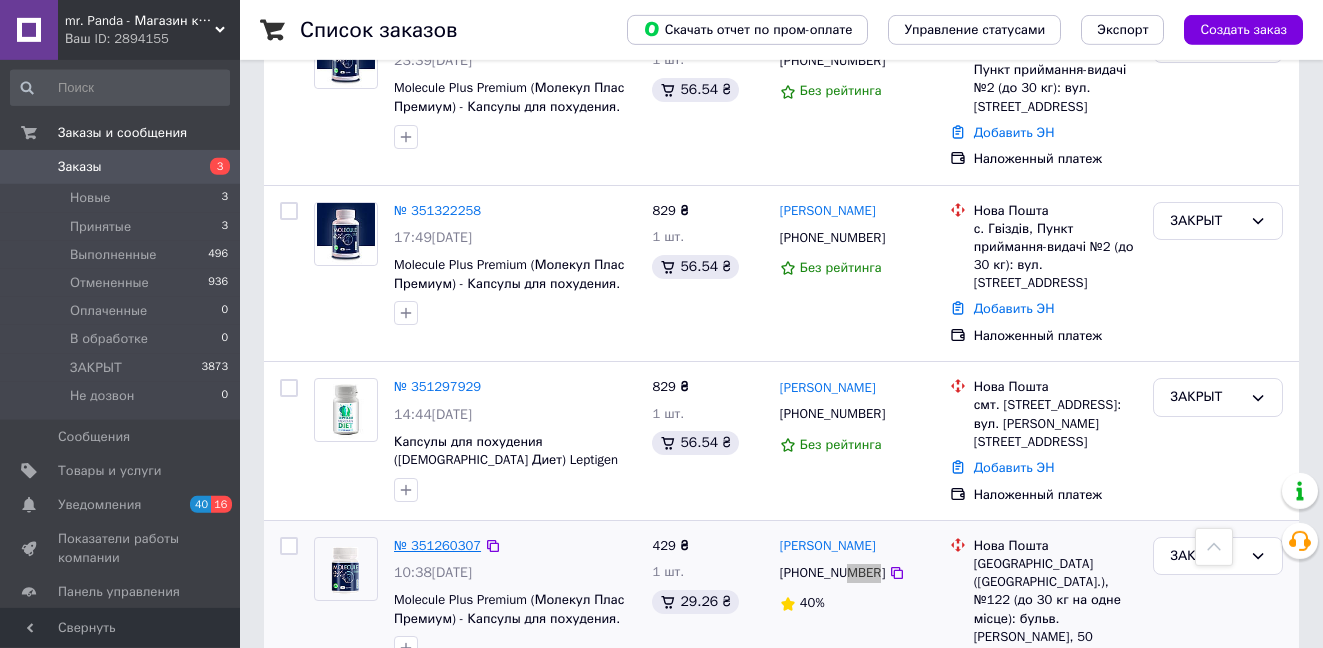 click on "№ 351260307" at bounding box center [437, 545] 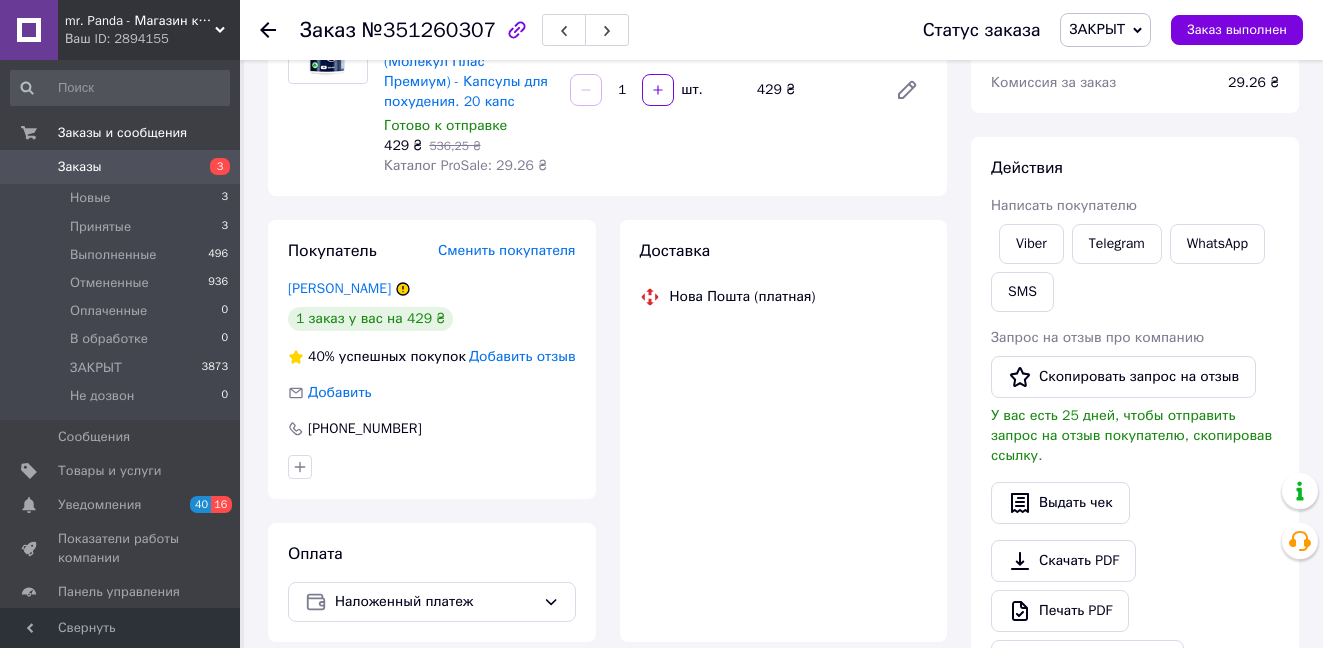scroll, scrollTop: 247, scrollLeft: 0, axis: vertical 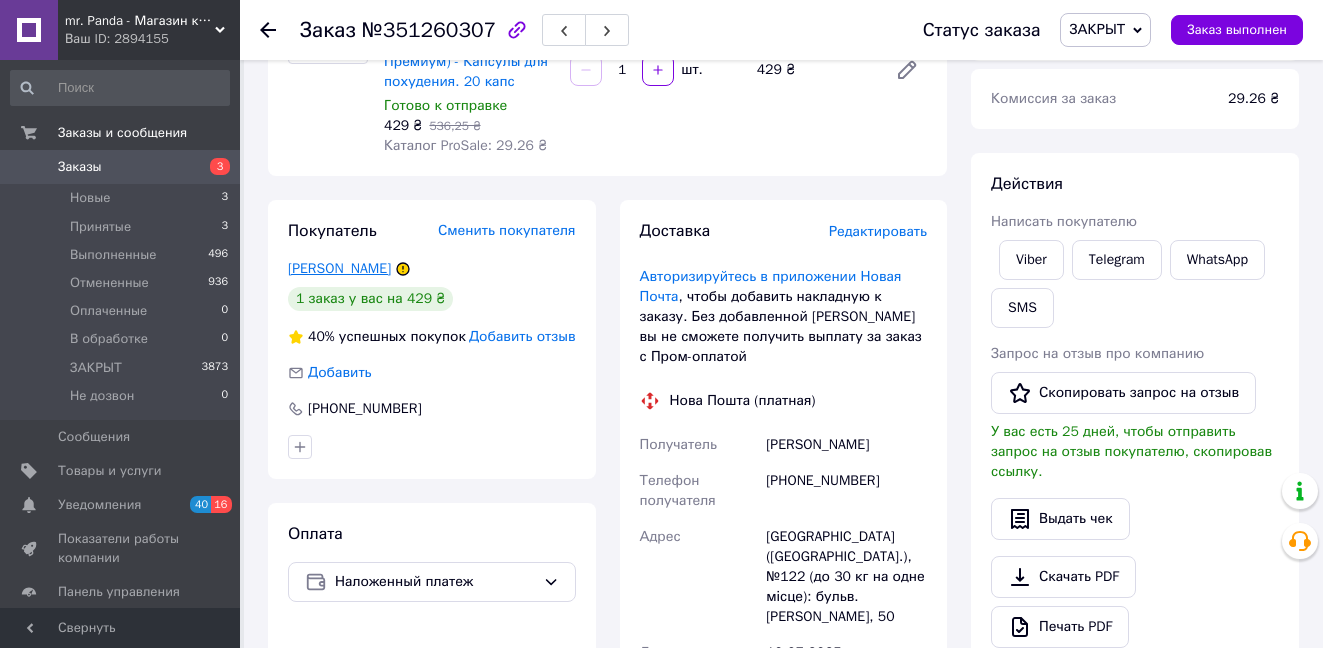 click on "заглинська анна" at bounding box center [339, 268] 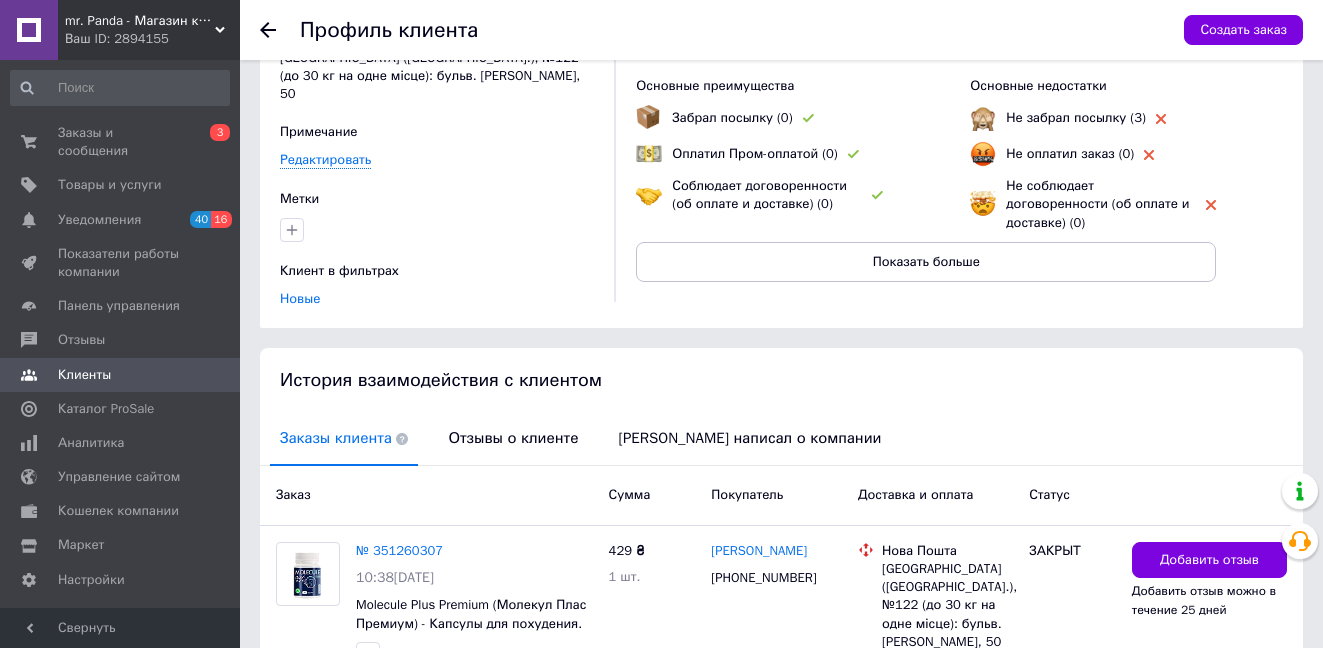 scroll, scrollTop: 248, scrollLeft: 0, axis: vertical 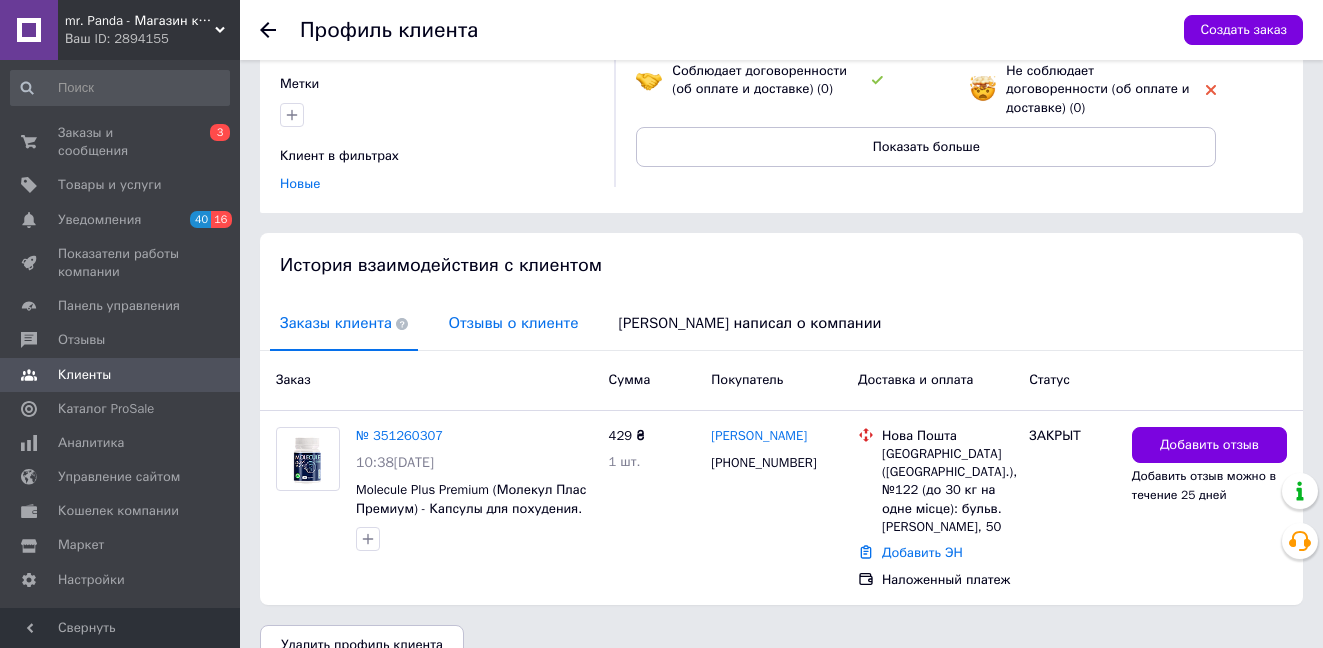 click on "Отзывы о клиенте" at bounding box center (513, 323) 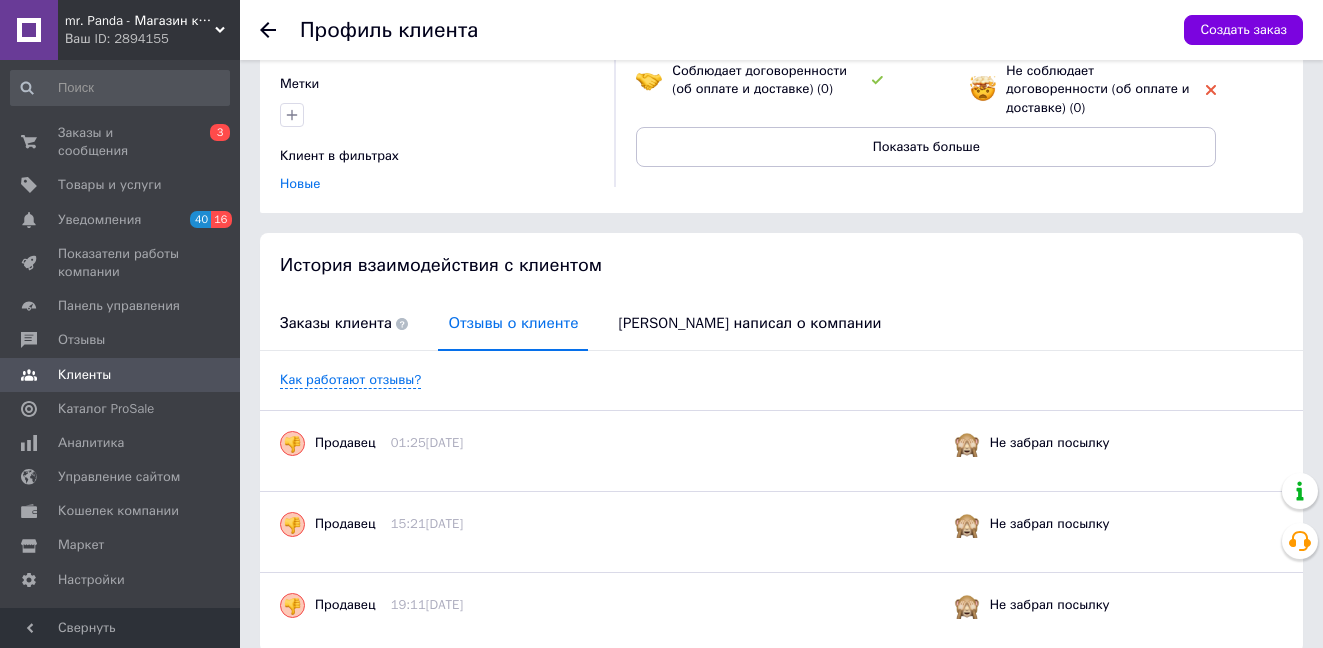scroll, scrollTop: 314, scrollLeft: 0, axis: vertical 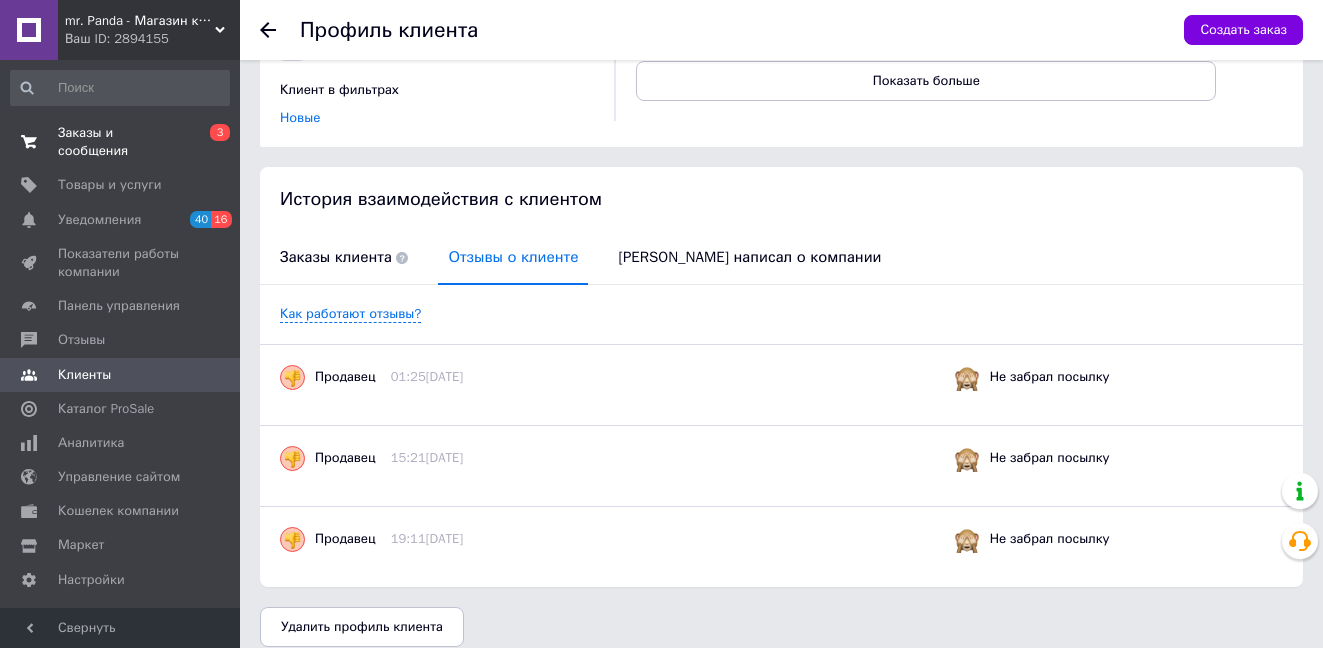click on "Заказы и сообщения" at bounding box center (121, 142) 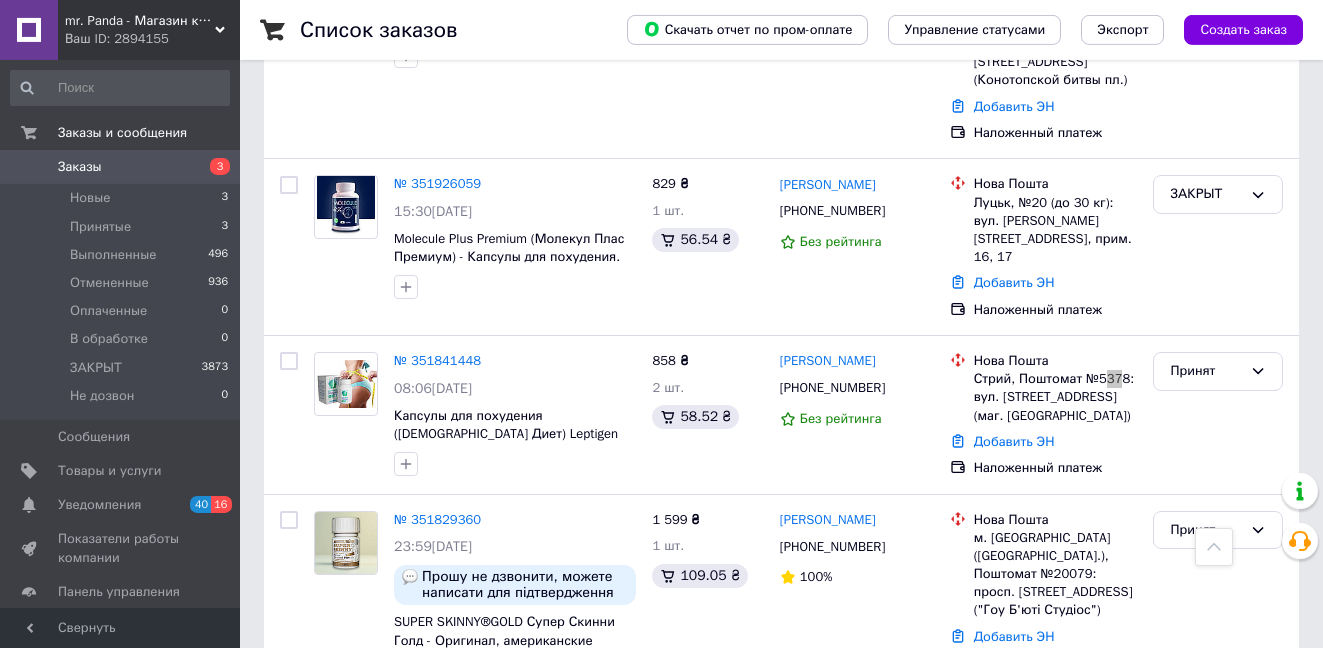 scroll, scrollTop: 5305, scrollLeft: 0, axis: vertical 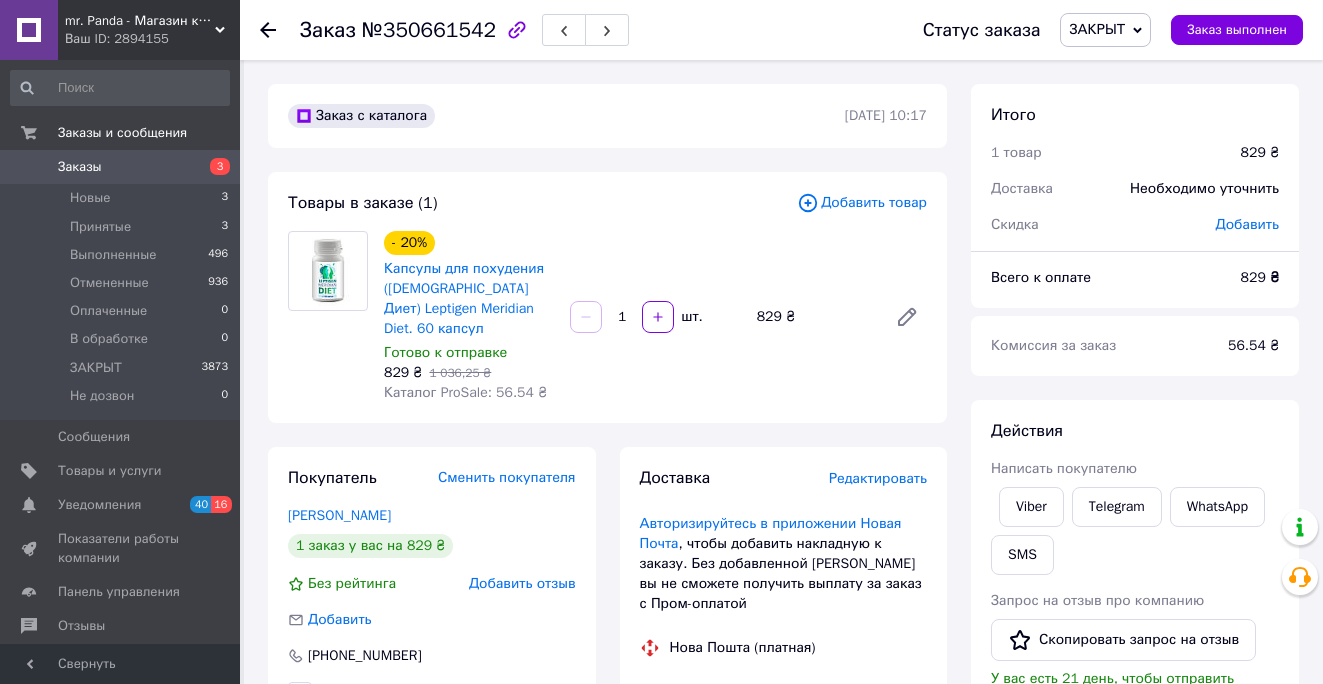 click on "ЗАКРЫТ" at bounding box center [1097, 29] 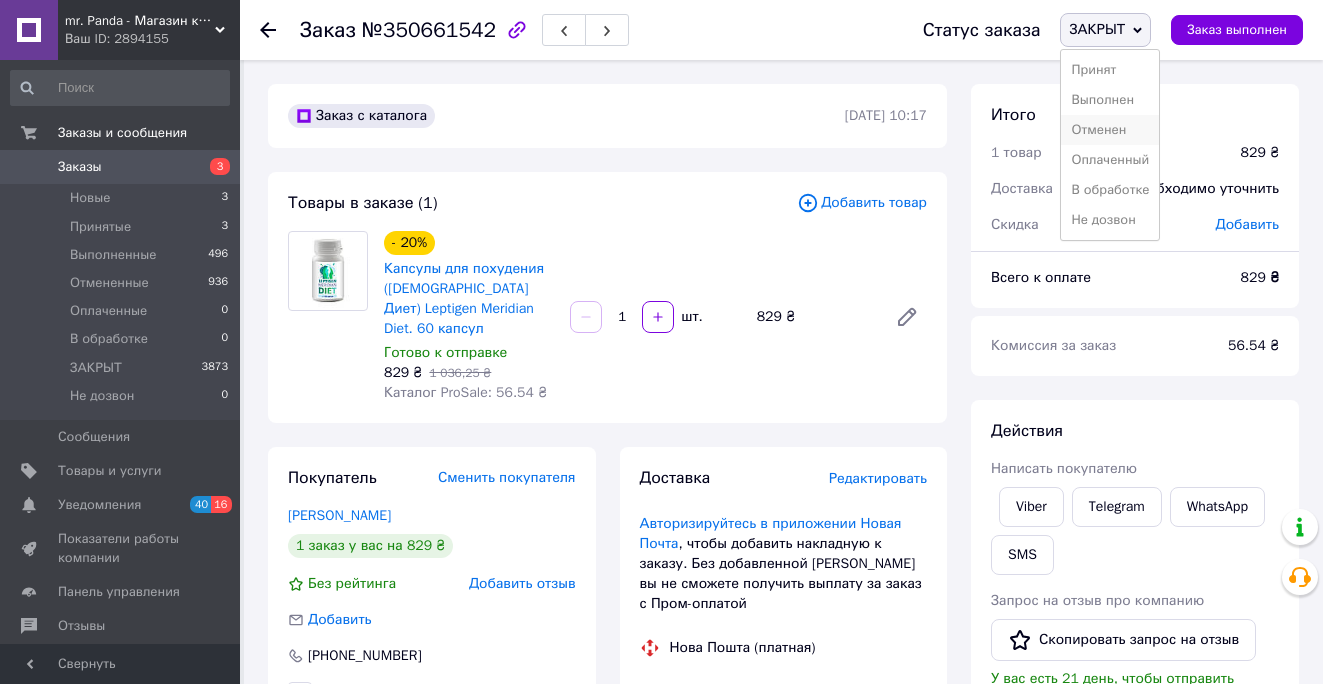 click on "Отменен" at bounding box center (1110, 130) 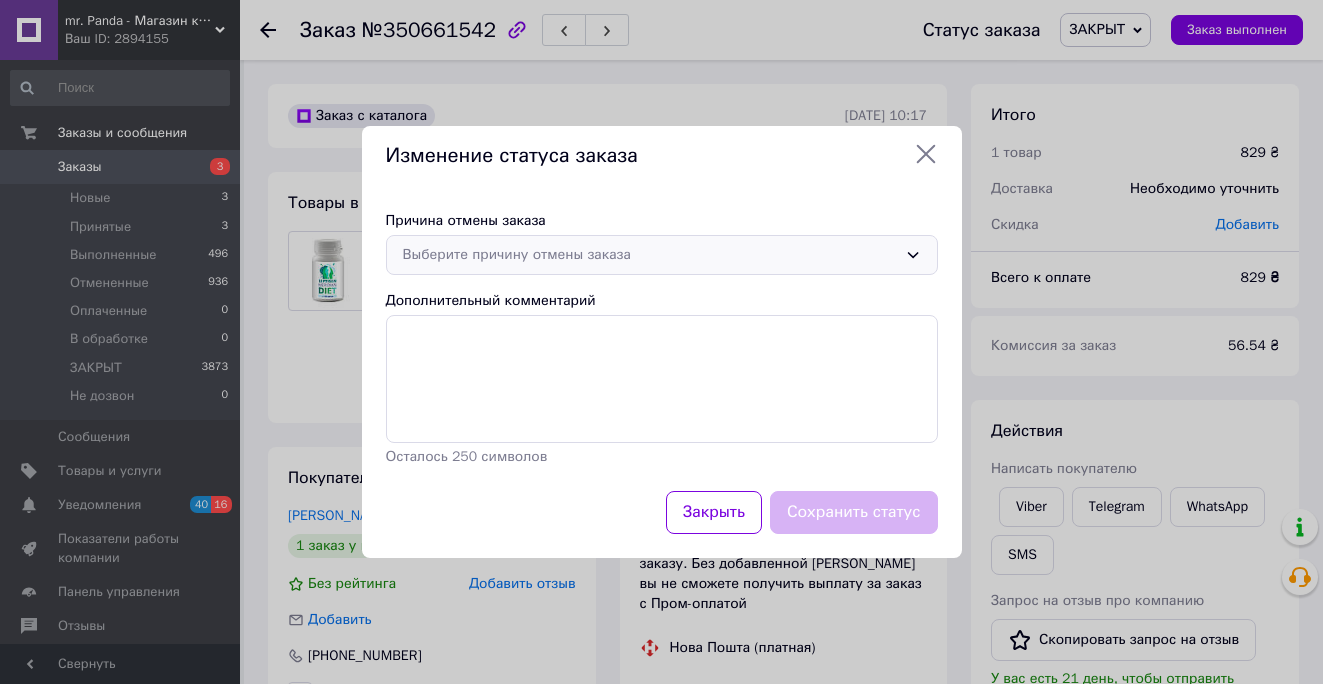 click on "Выберите причину отмены заказа" at bounding box center [662, 255] 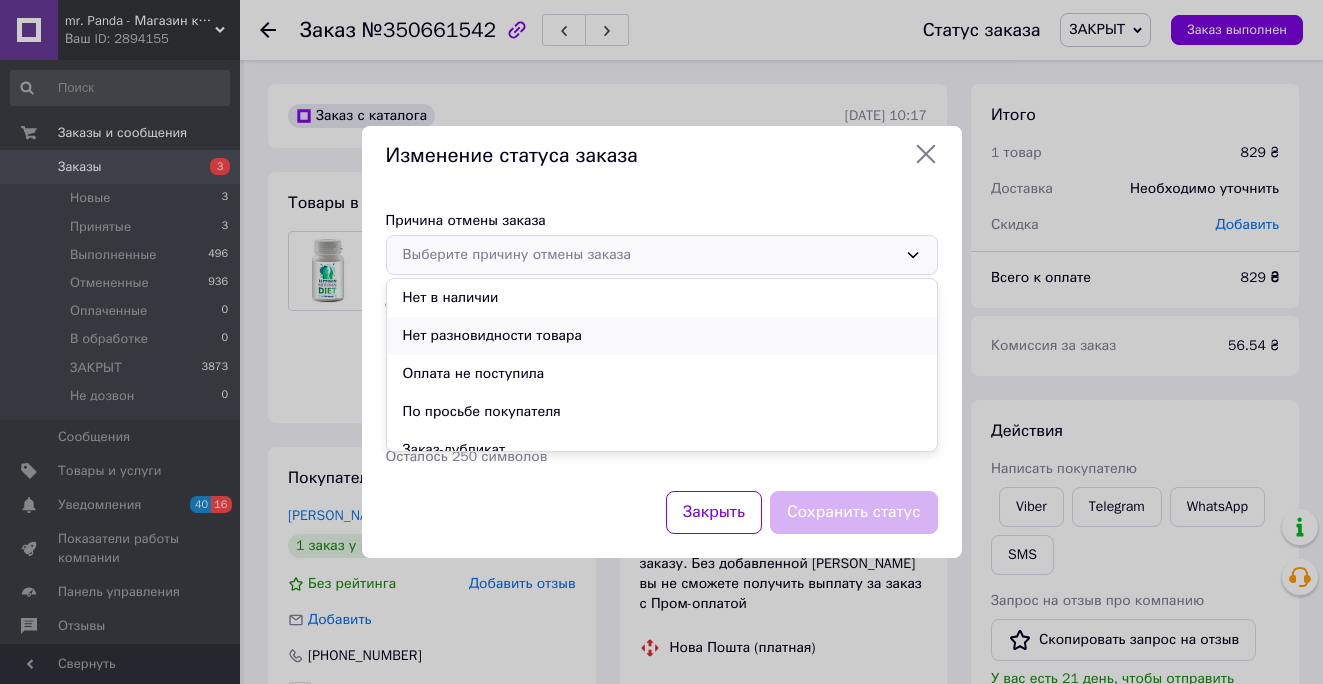 scroll, scrollTop: 94, scrollLeft: 0, axis: vertical 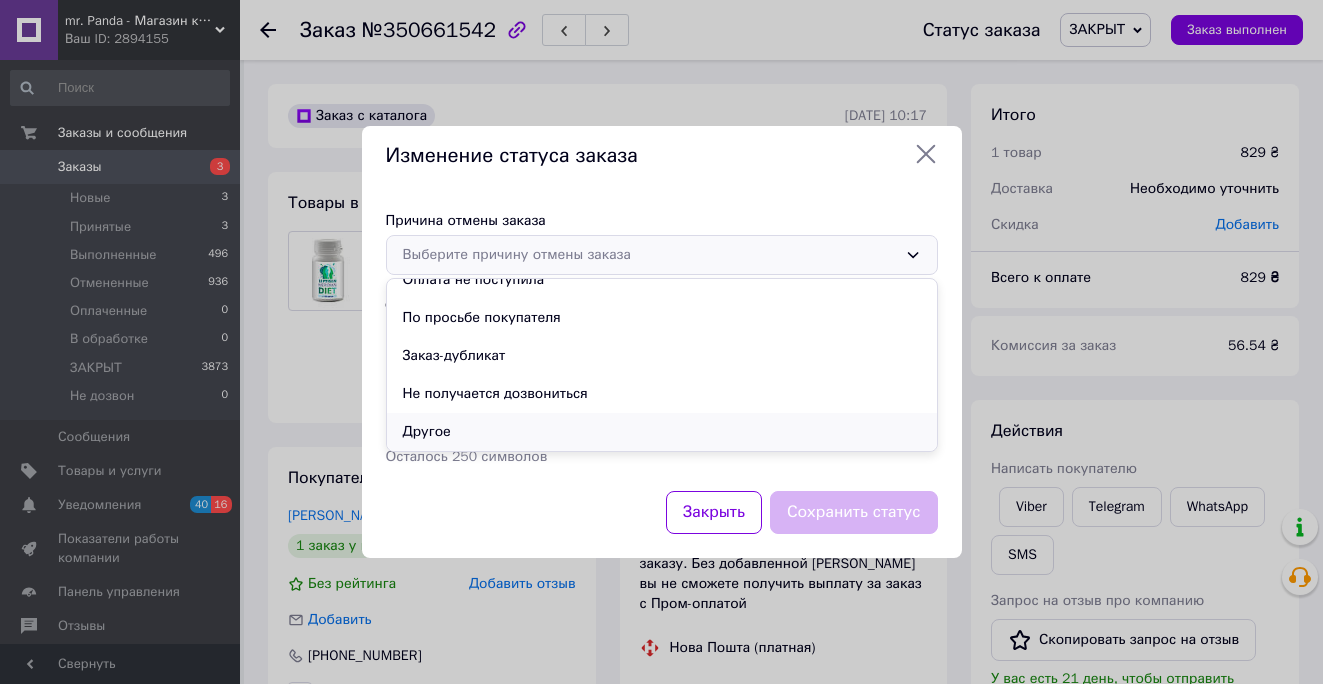 click on "Другое" at bounding box center [662, 432] 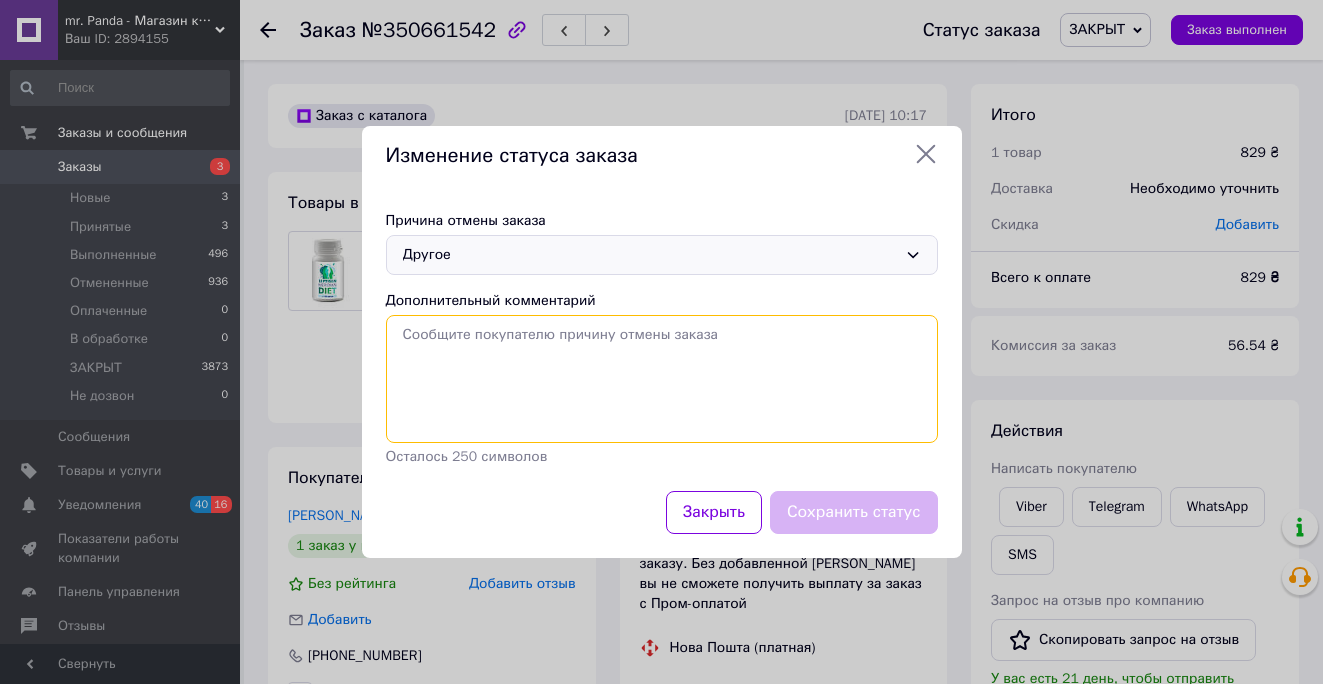 click on "Дополнительный комментарий" at bounding box center [662, 379] 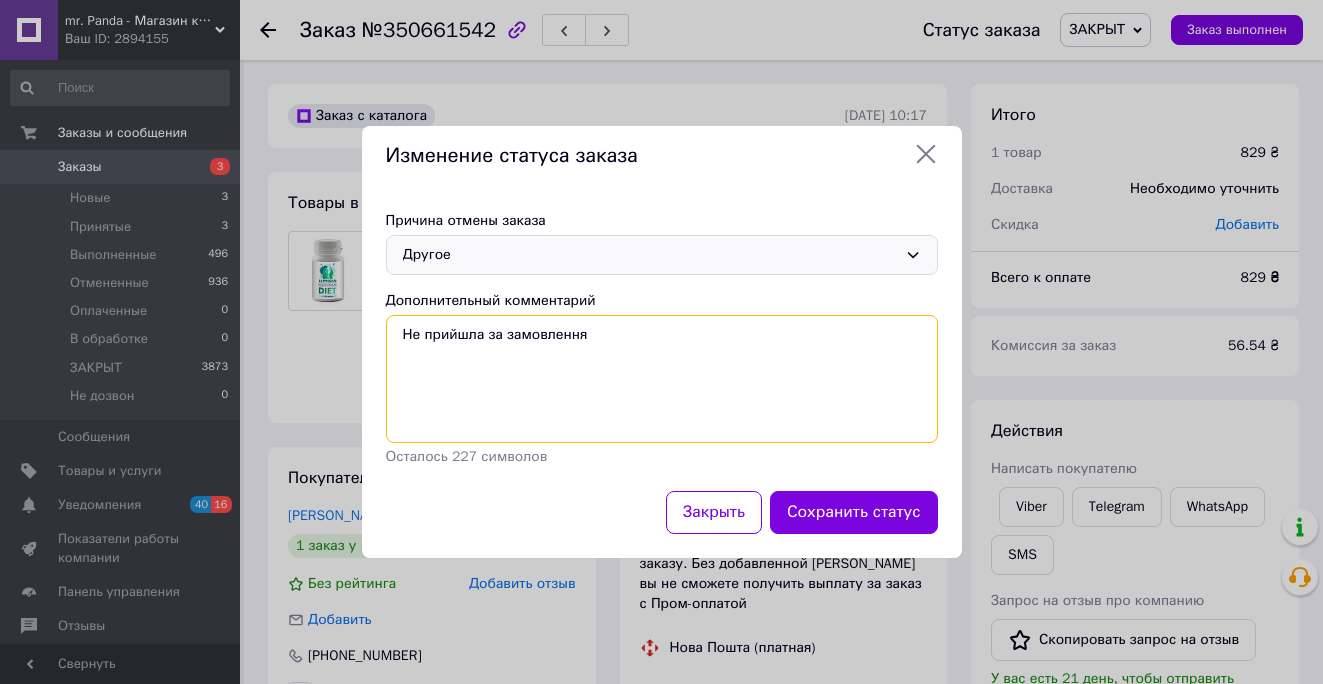 type on "Не прийшла за замовленням" 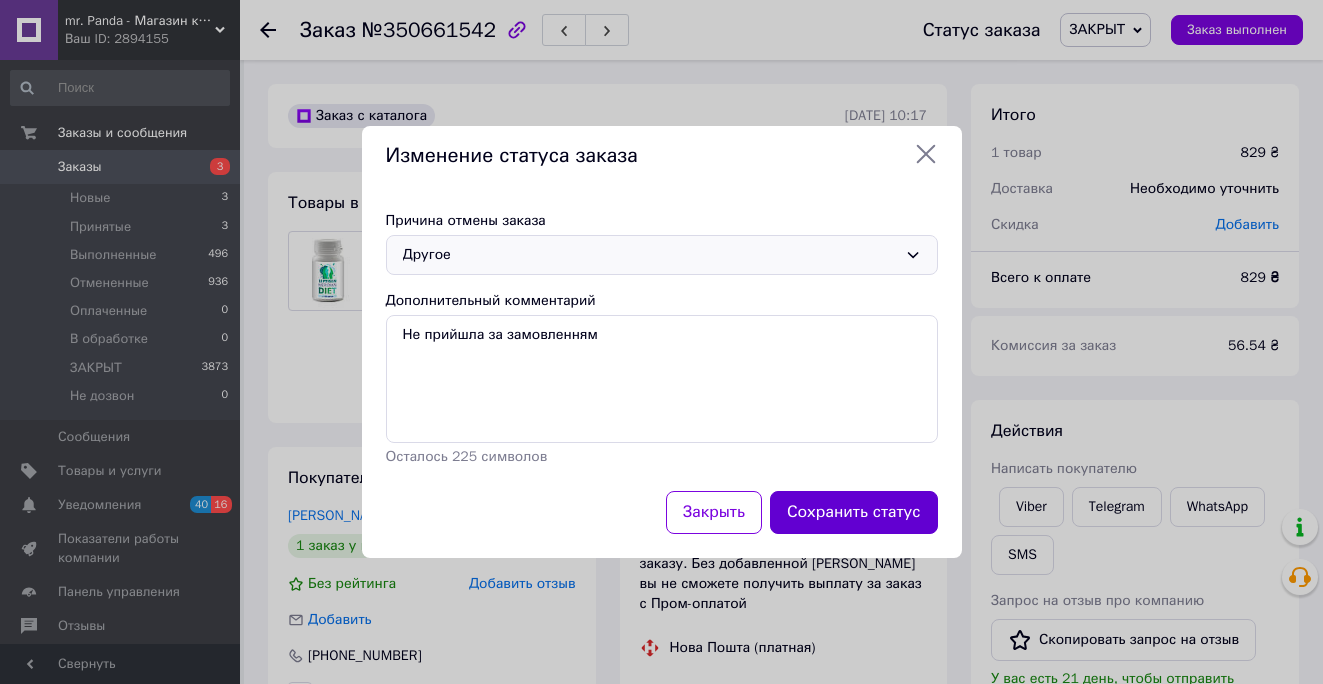 click on "Сохранить статус" at bounding box center (854, 512) 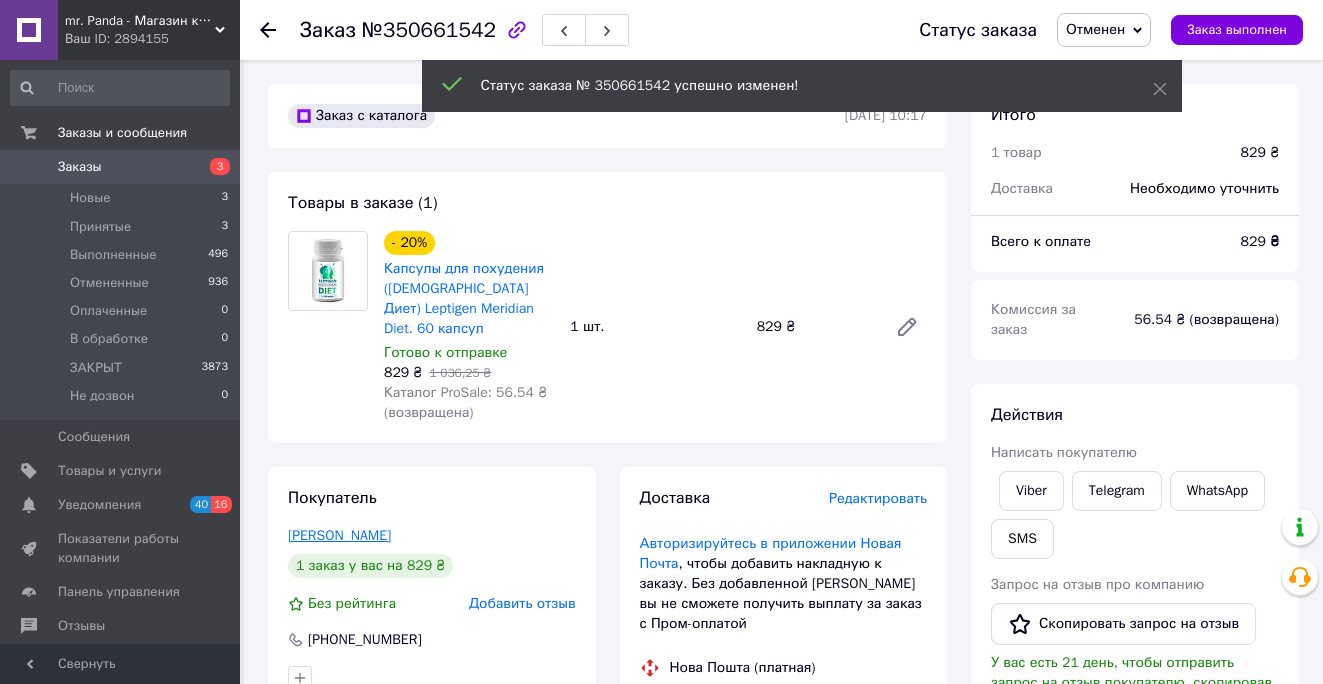 click on "Капуста Інна" at bounding box center (339, 535) 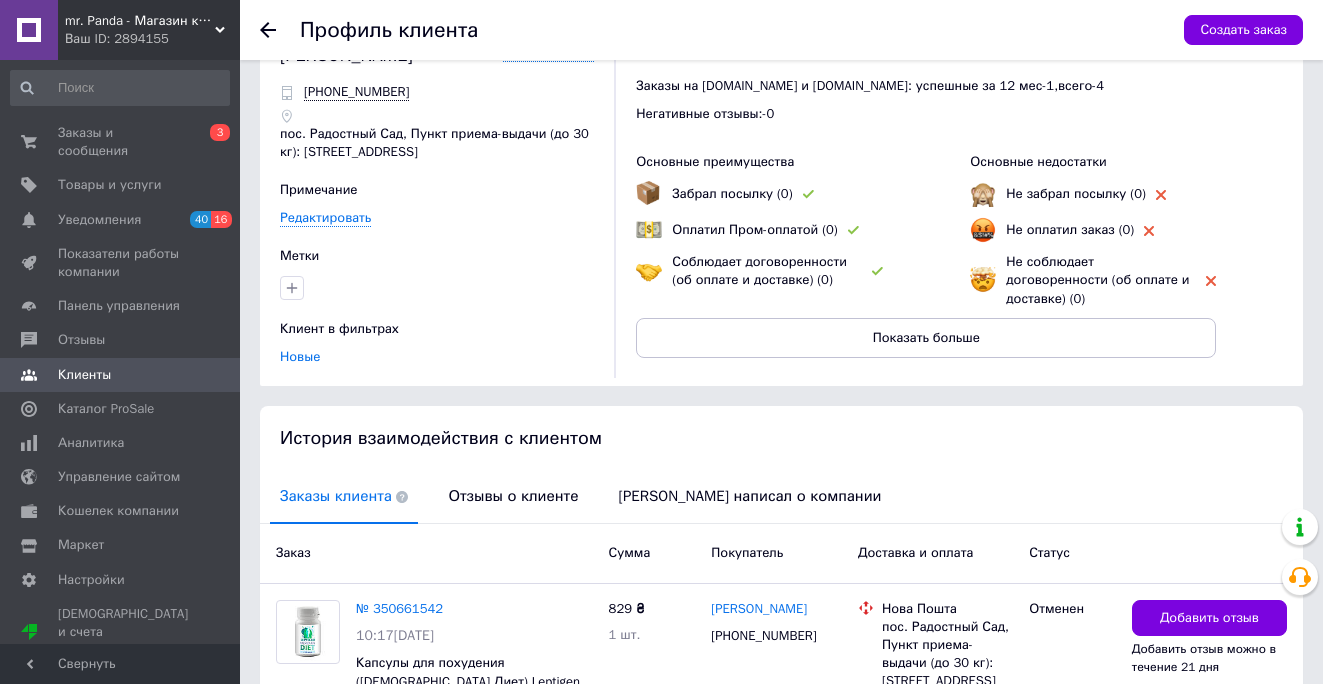 scroll, scrollTop: 191, scrollLeft: 0, axis: vertical 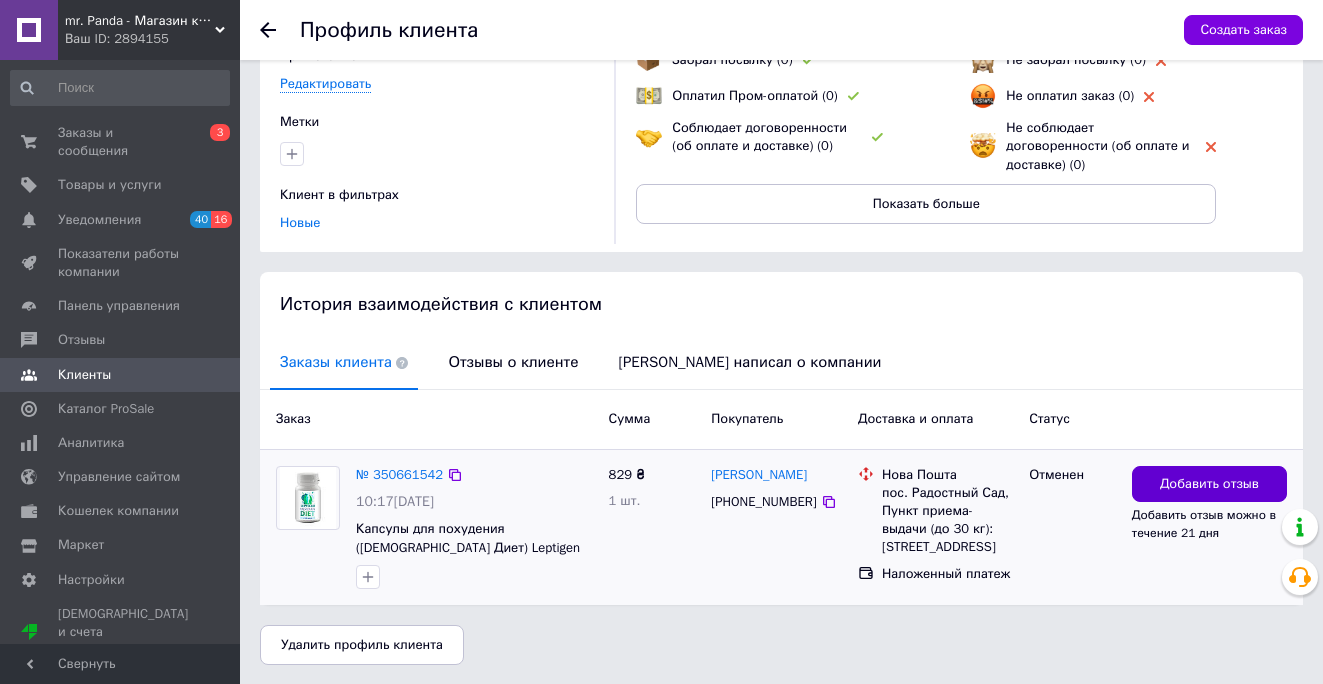 click on "Добавить отзыв" at bounding box center [1209, 484] 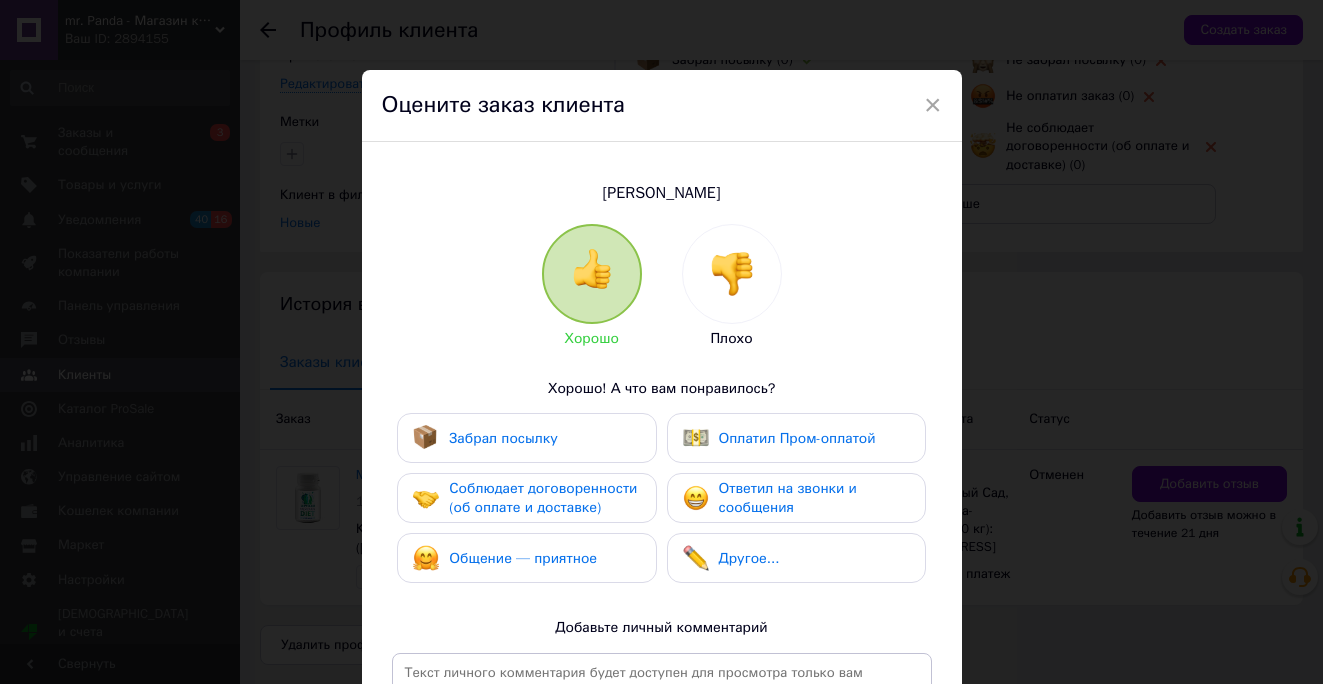 click at bounding box center [732, 274] 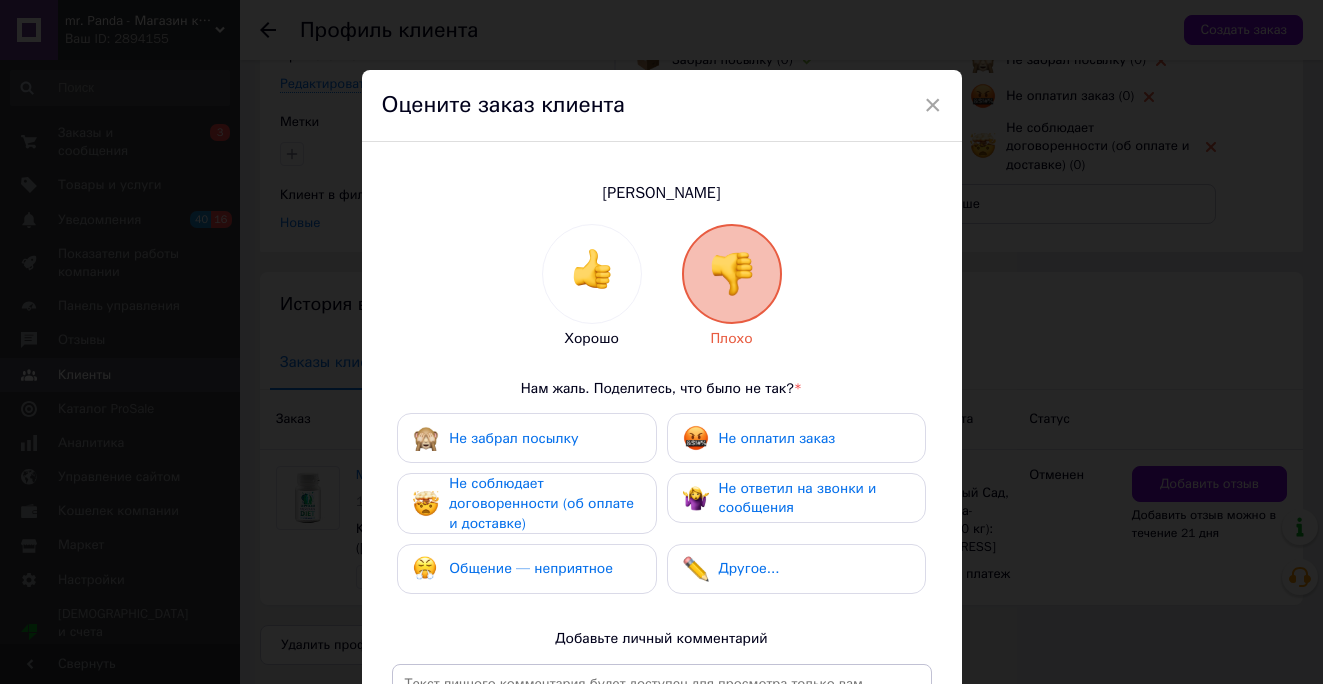 click on "Не забрал посылку" at bounding box center [513, 438] 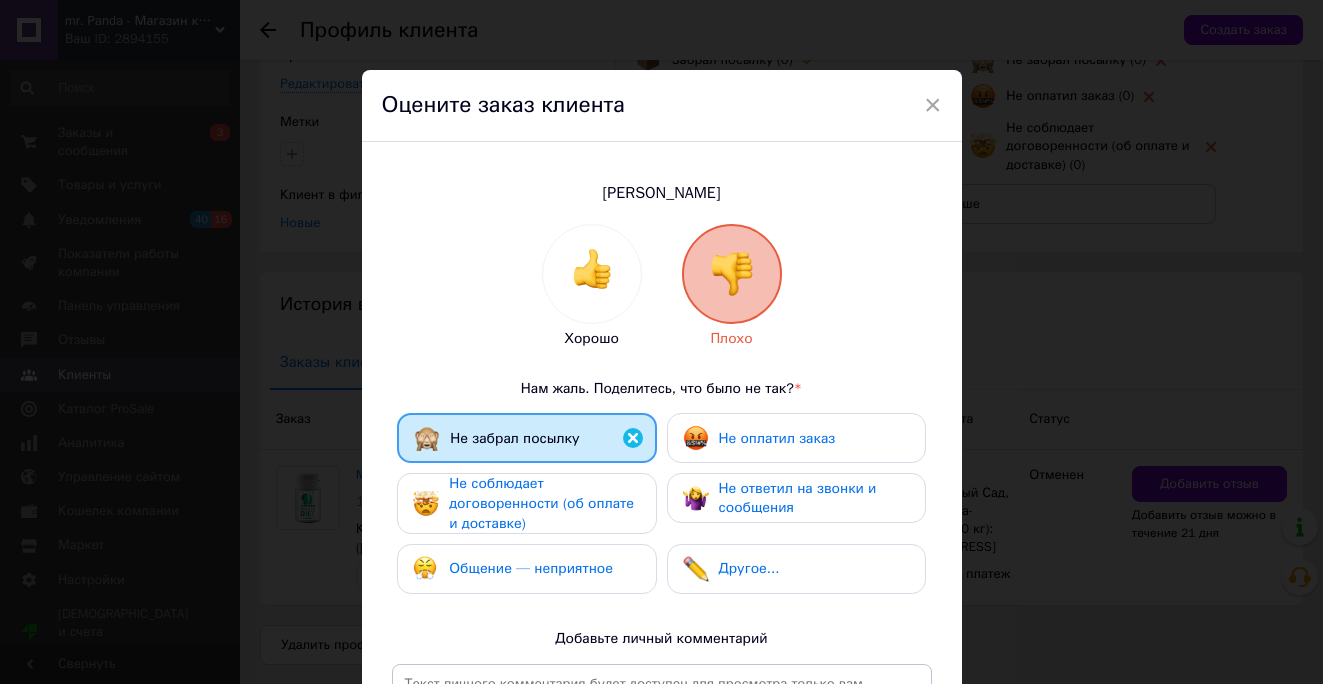 click on "Не соблюдает договоренности (об оплате и доставке)" at bounding box center [544, 503] 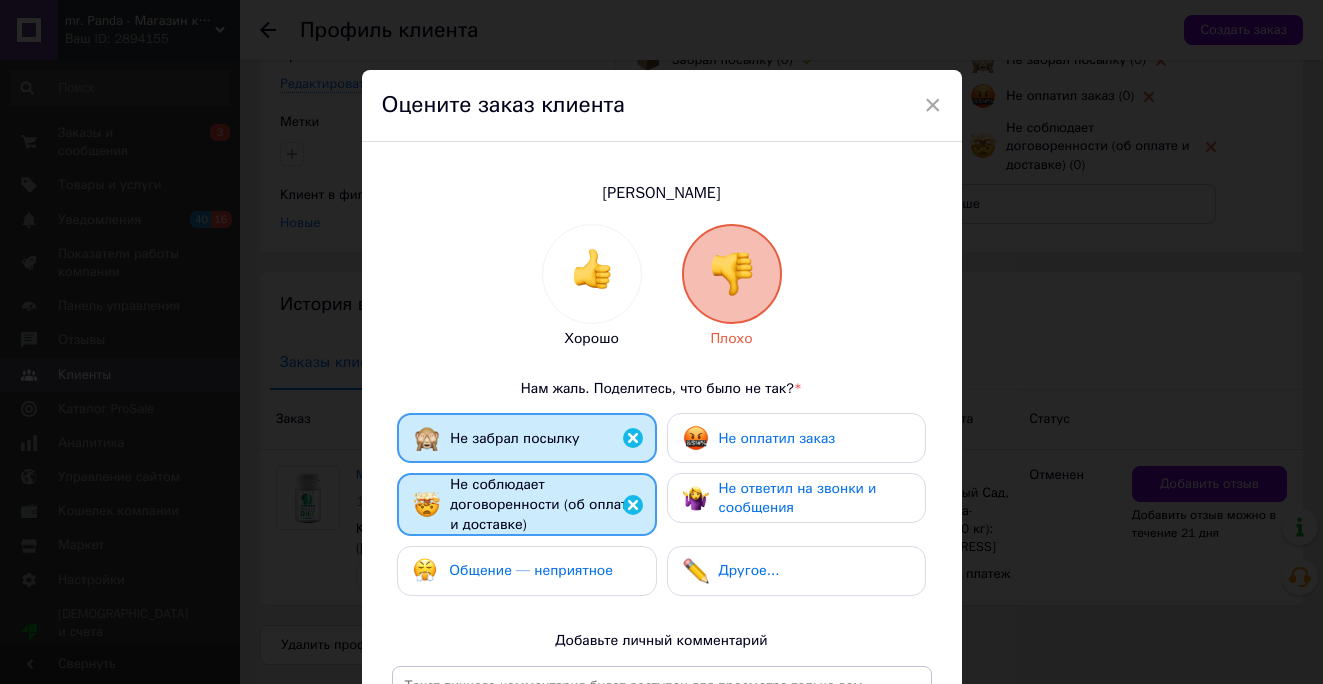 scroll, scrollTop: 327, scrollLeft: 0, axis: vertical 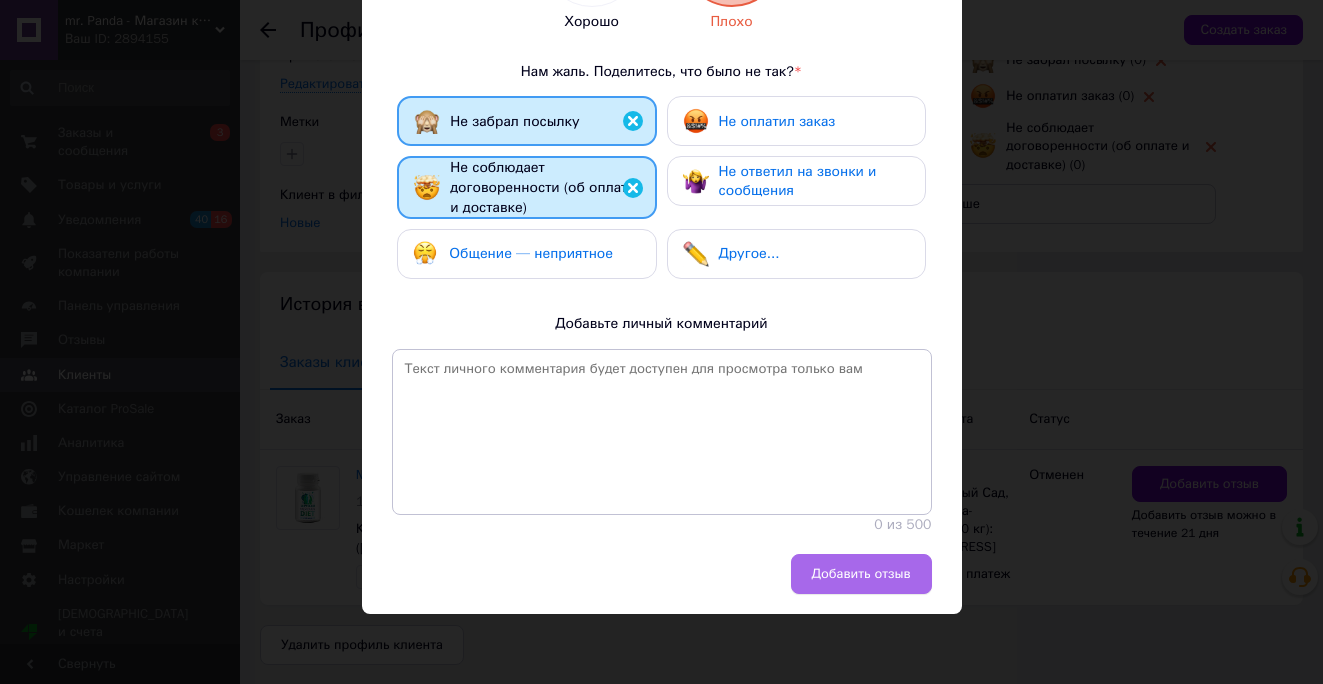 click on "Добавить отзыв" at bounding box center [861, 574] 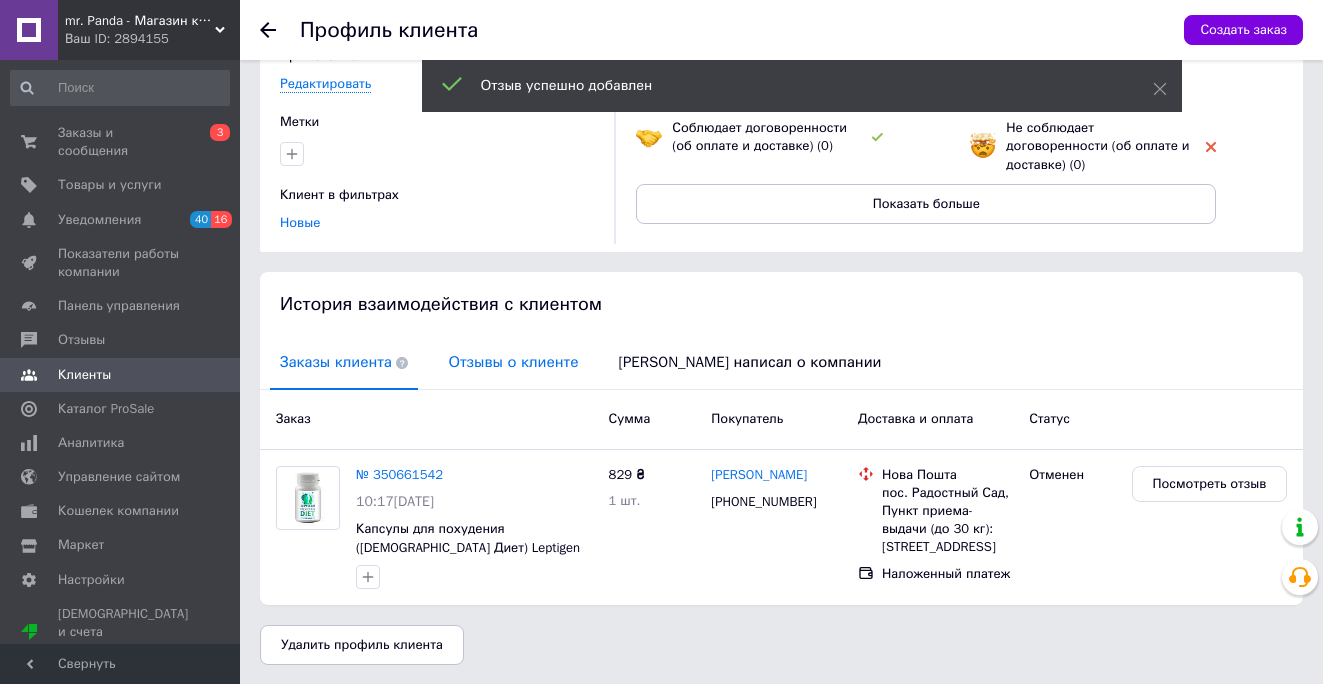 click on "Отзывы о клиенте" at bounding box center (513, 362) 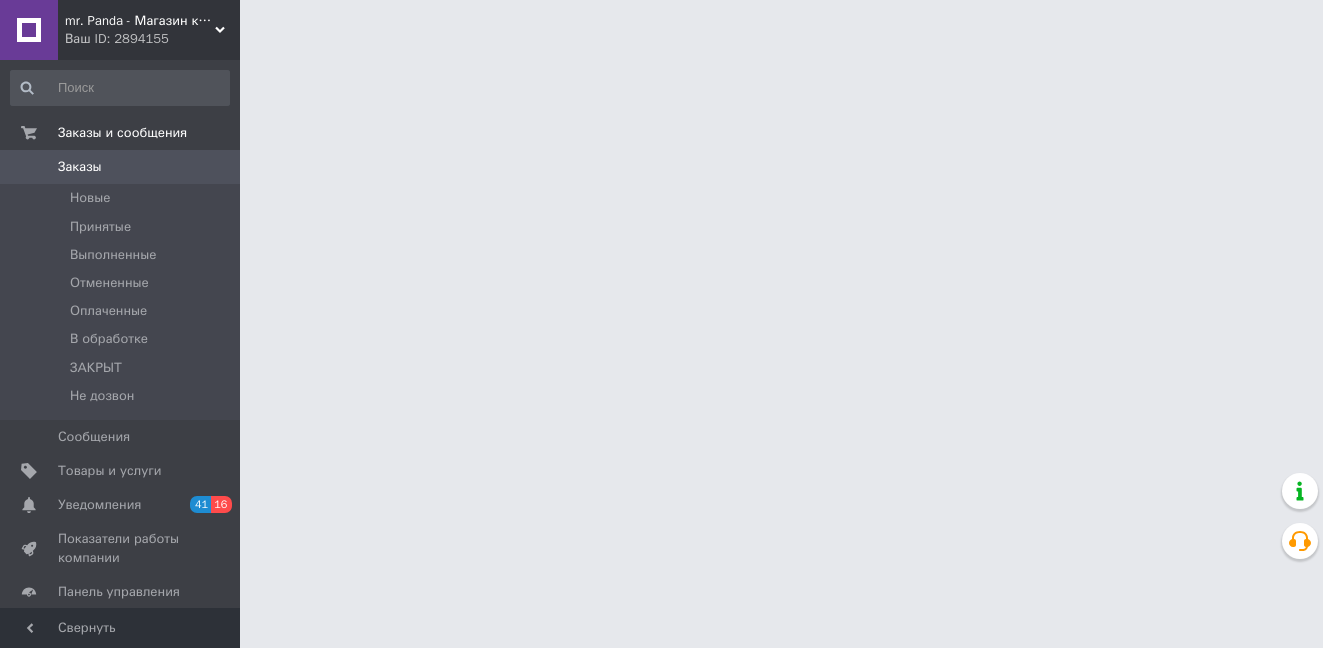 scroll, scrollTop: 0, scrollLeft: 0, axis: both 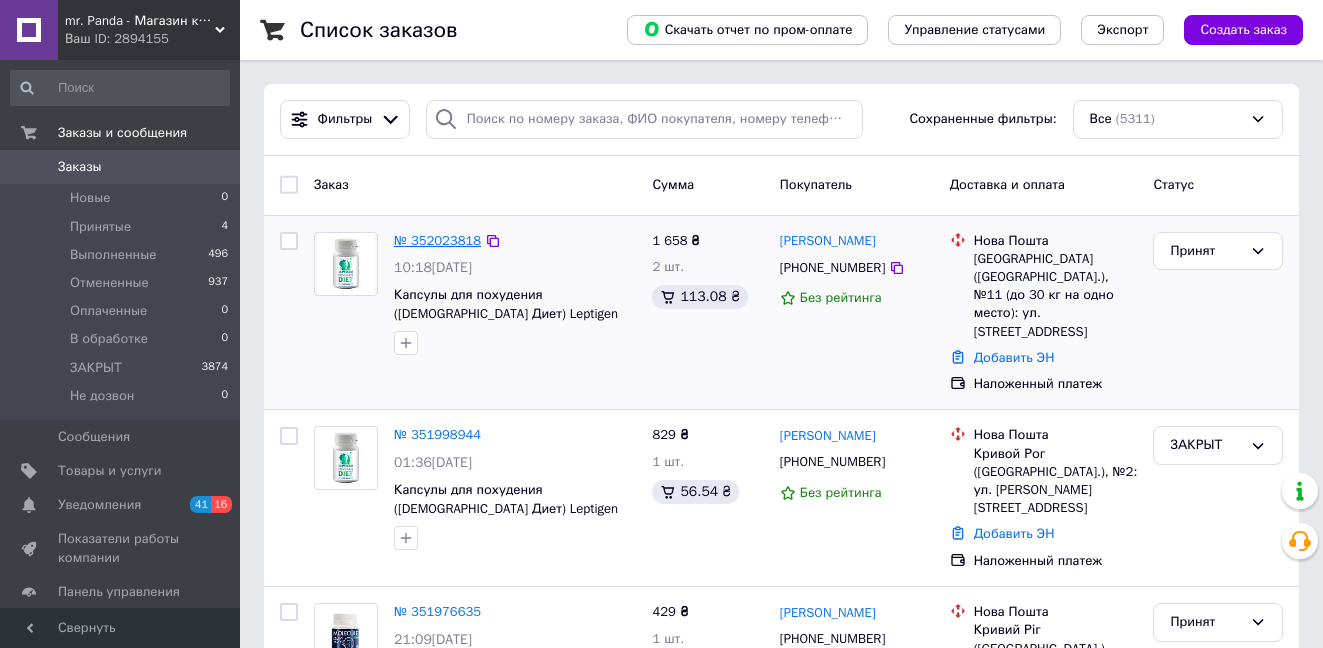 click on "№ 352023818" at bounding box center (437, 240) 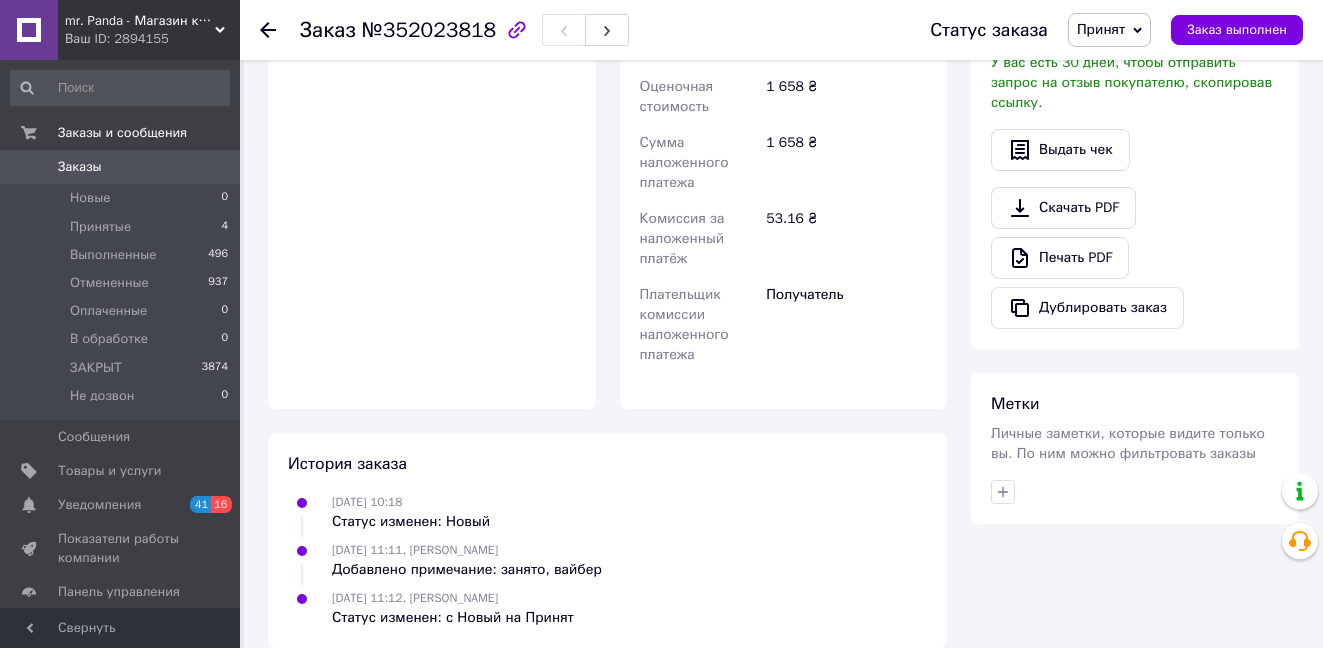 scroll, scrollTop: 909, scrollLeft: 0, axis: vertical 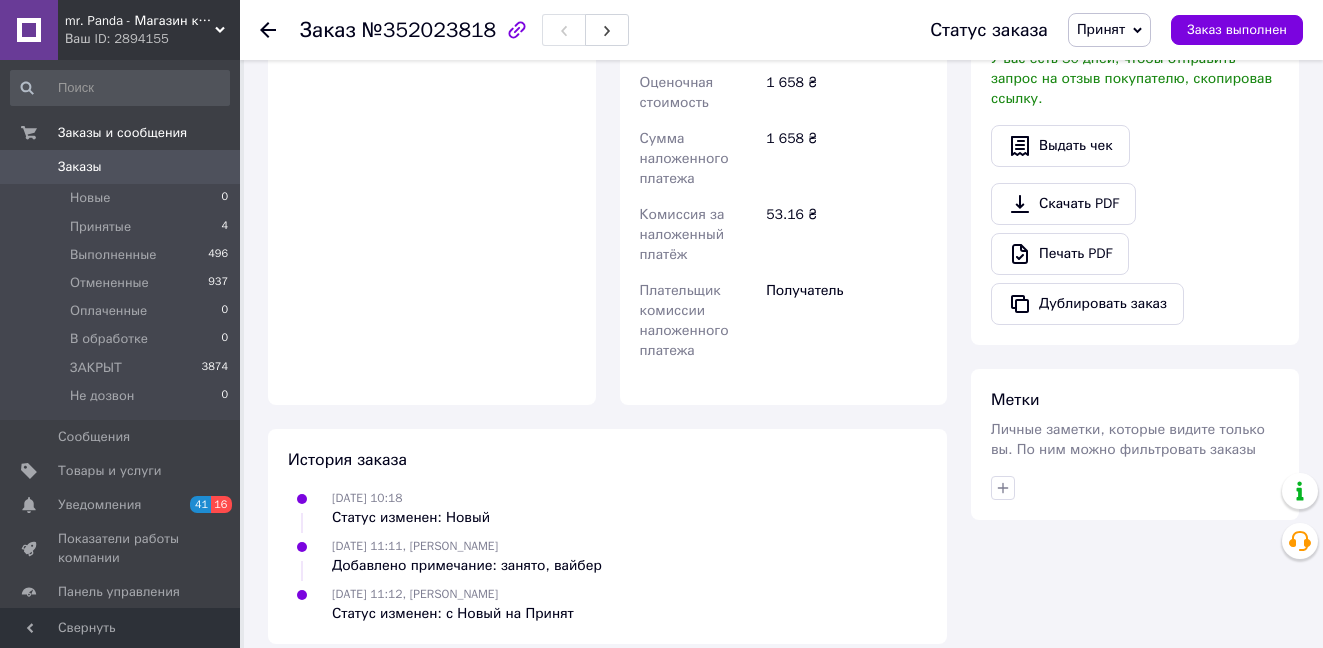click on "Заказы" at bounding box center (80, 167) 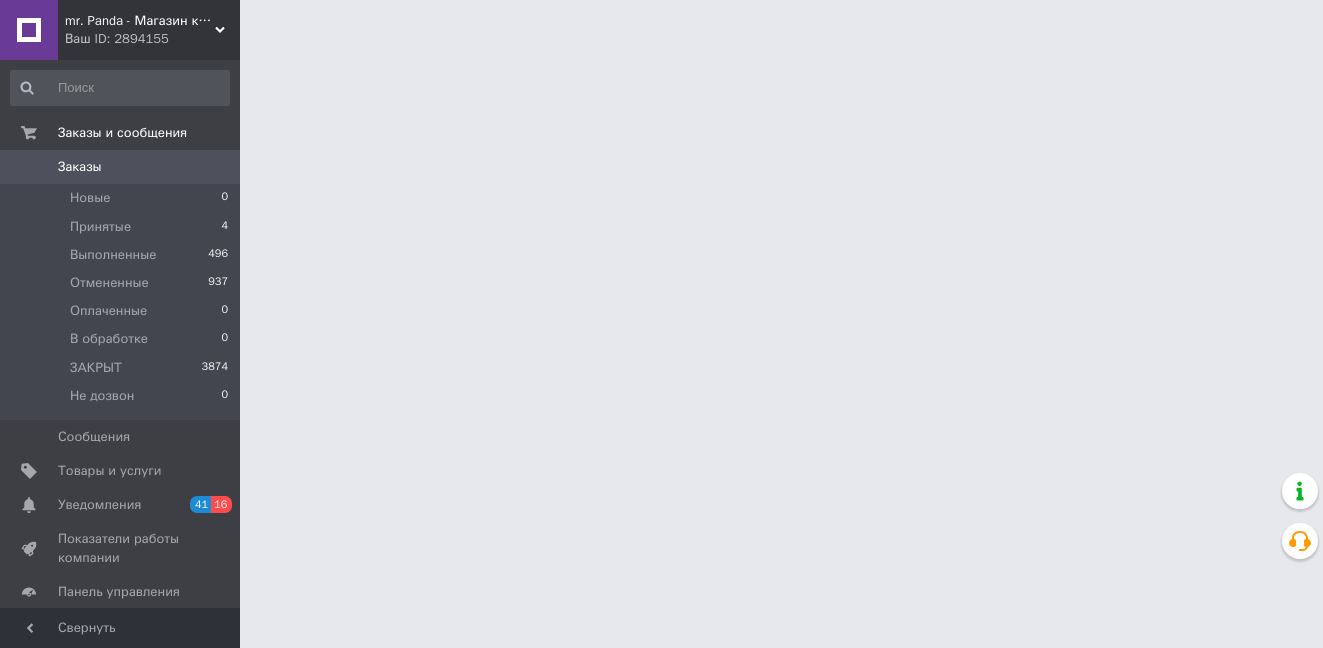 scroll, scrollTop: 0, scrollLeft: 0, axis: both 